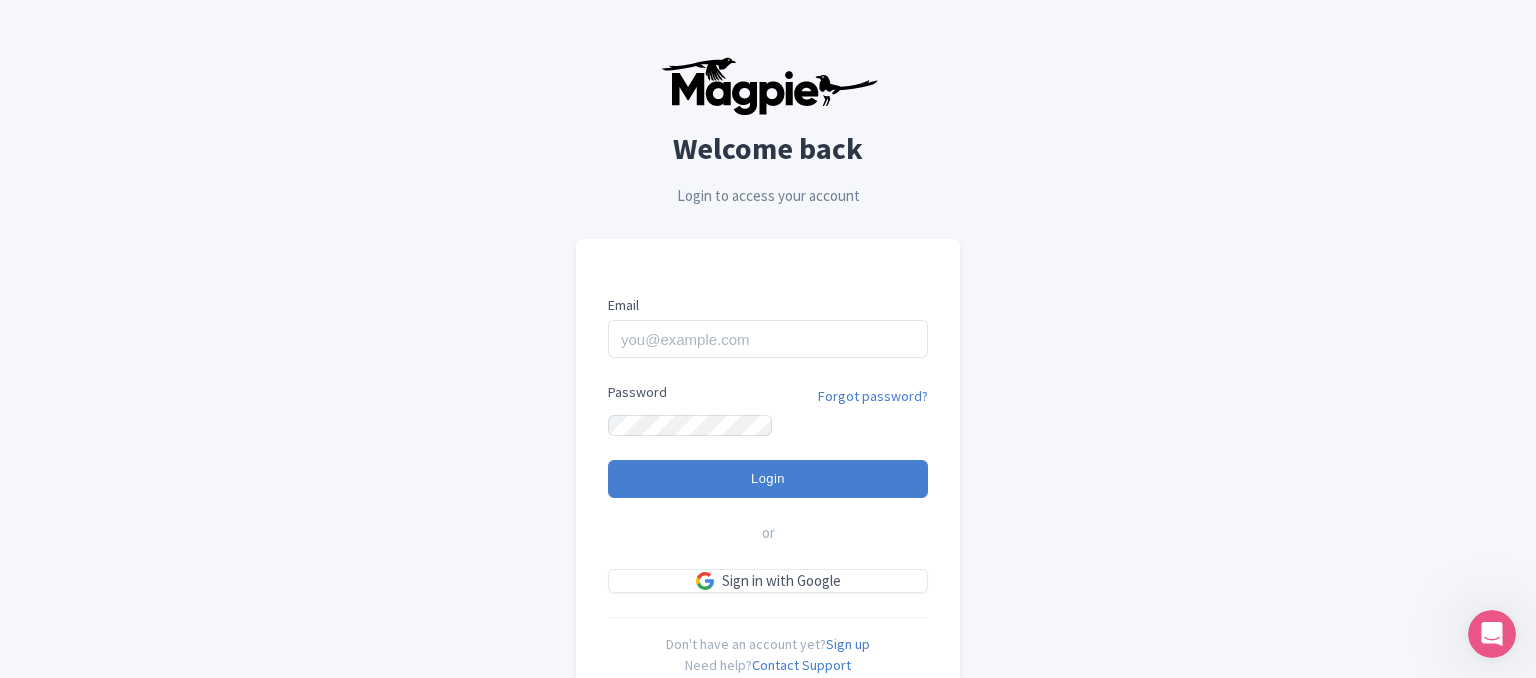 scroll, scrollTop: 0, scrollLeft: 0, axis: both 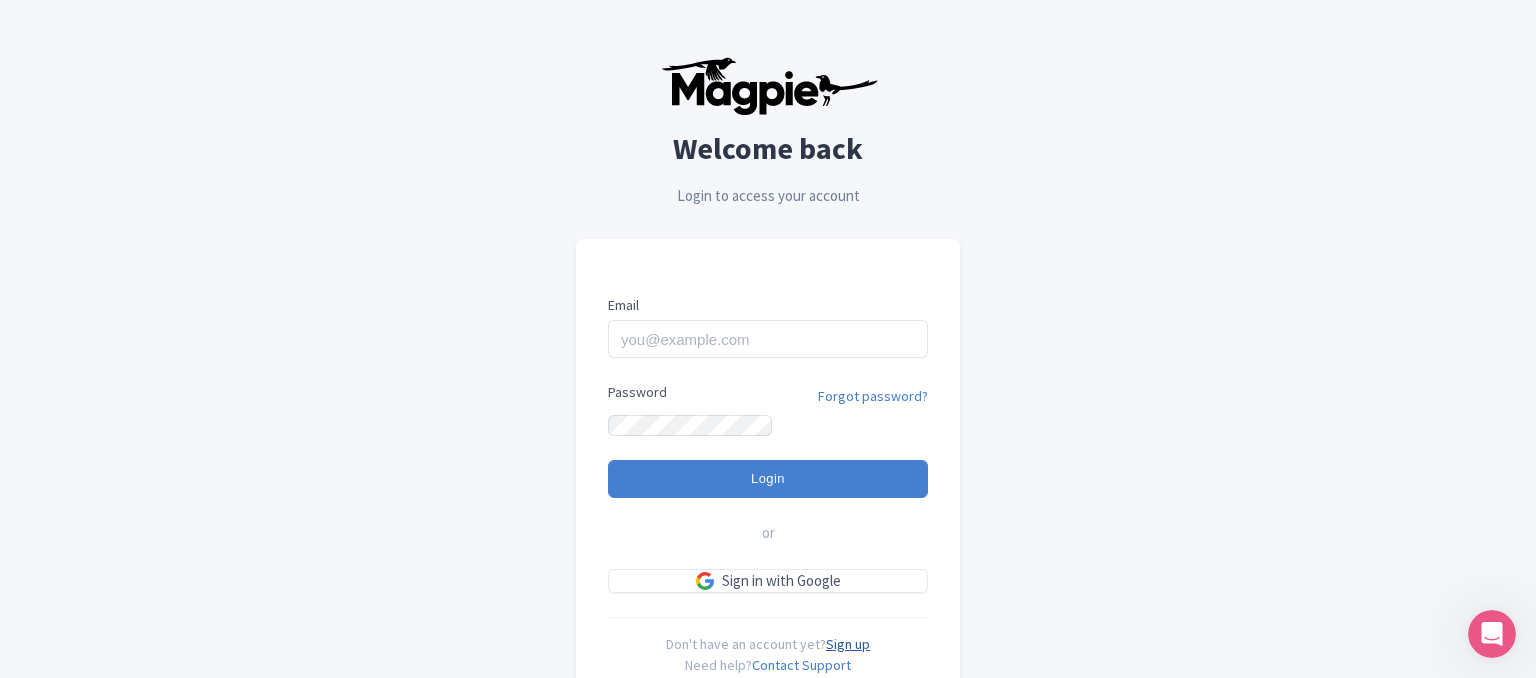 click on "Sign up" at bounding box center [848, 644] 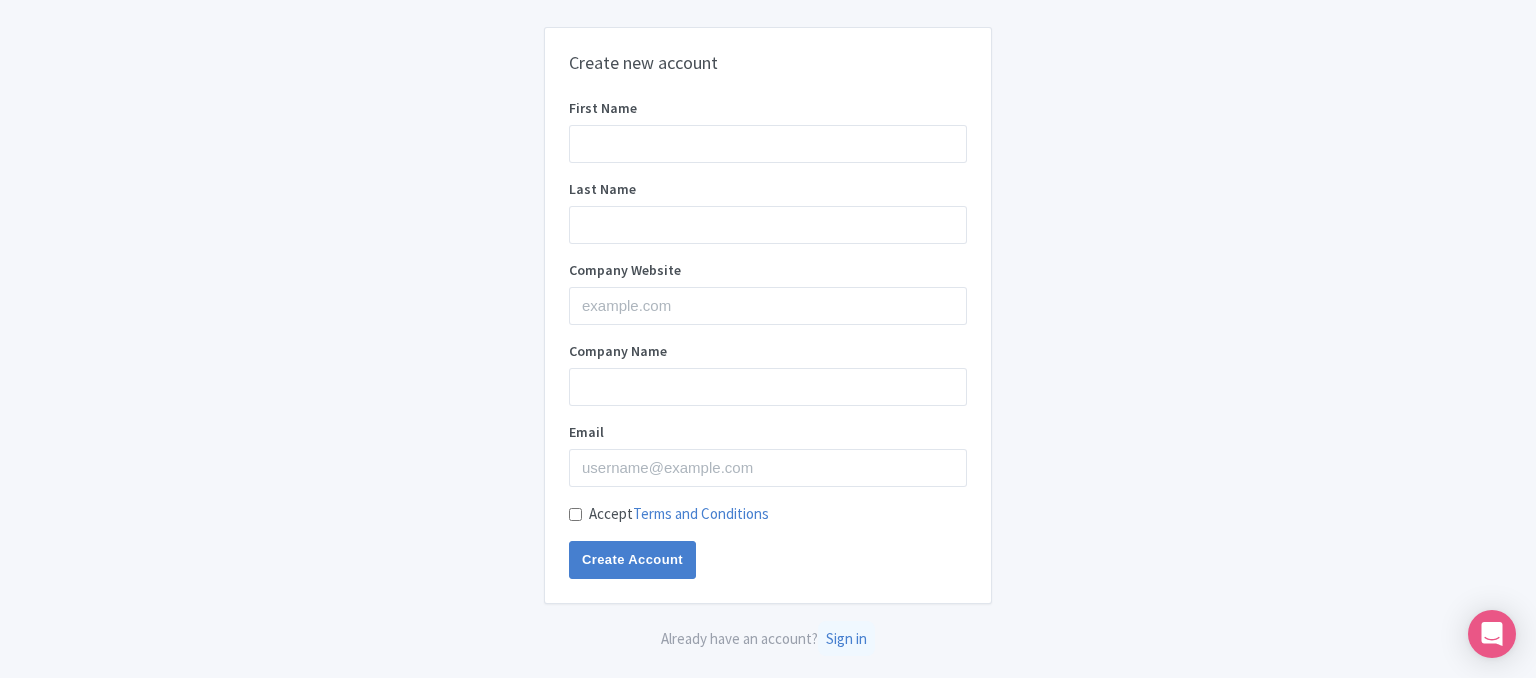 scroll, scrollTop: 0, scrollLeft: 0, axis: both 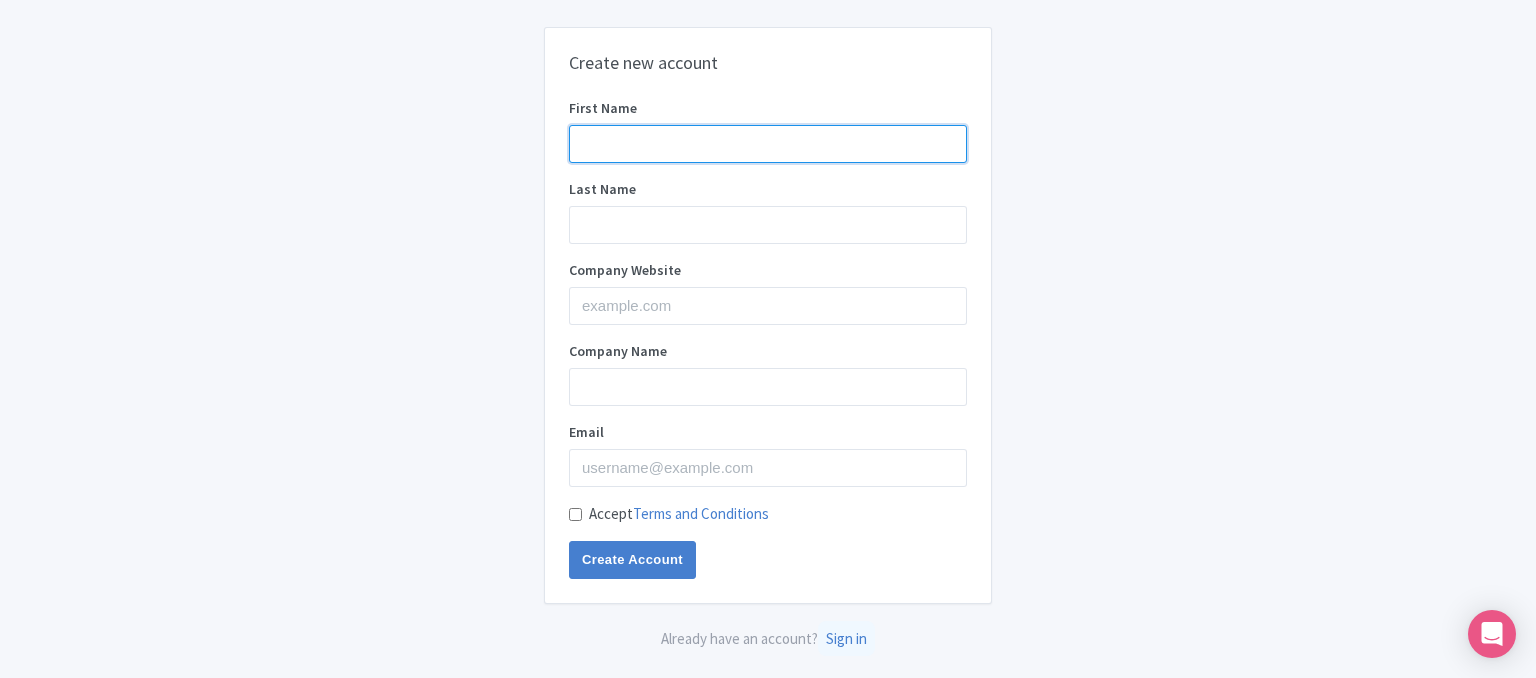 click on "First Name" at bounding box center (768, 144) 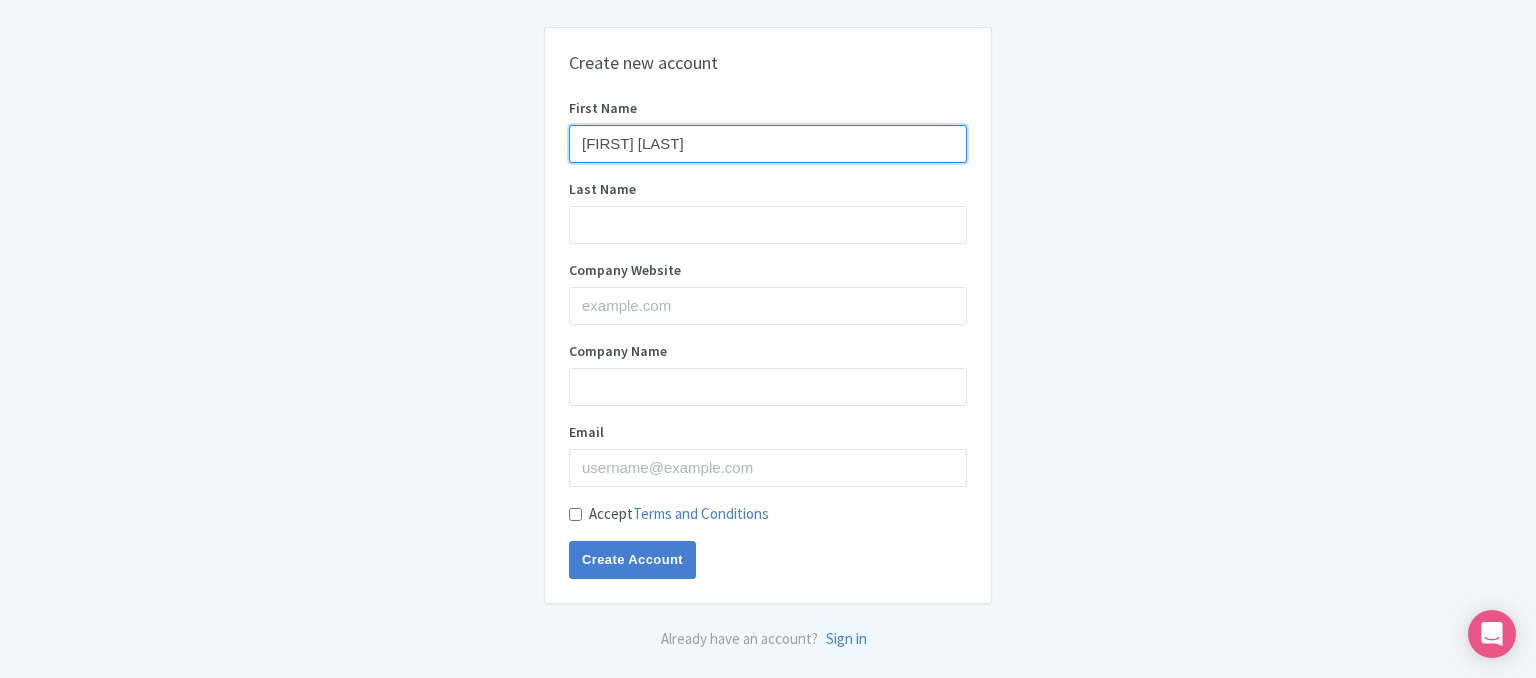 click on "[FIRST] [LAST]" at bounding box center [768, 144] 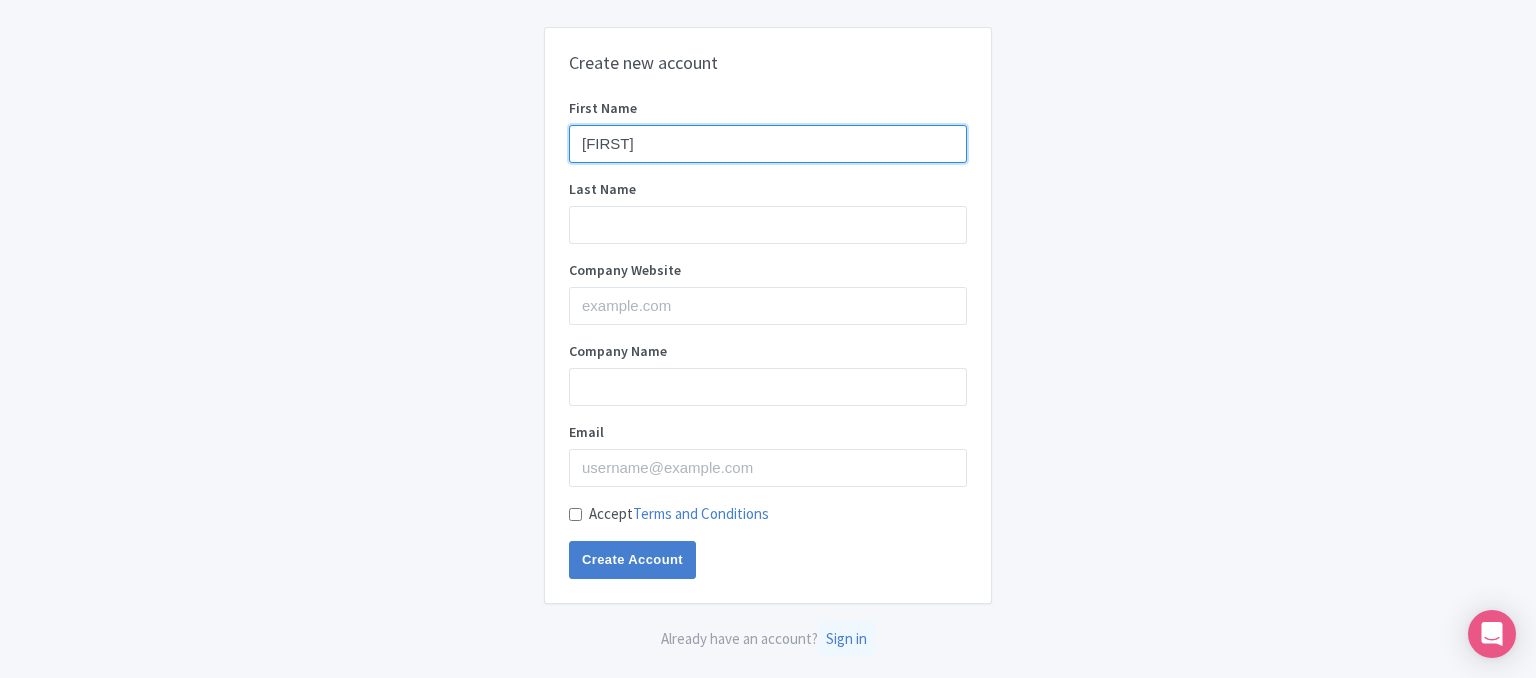type on "[FIRST]" 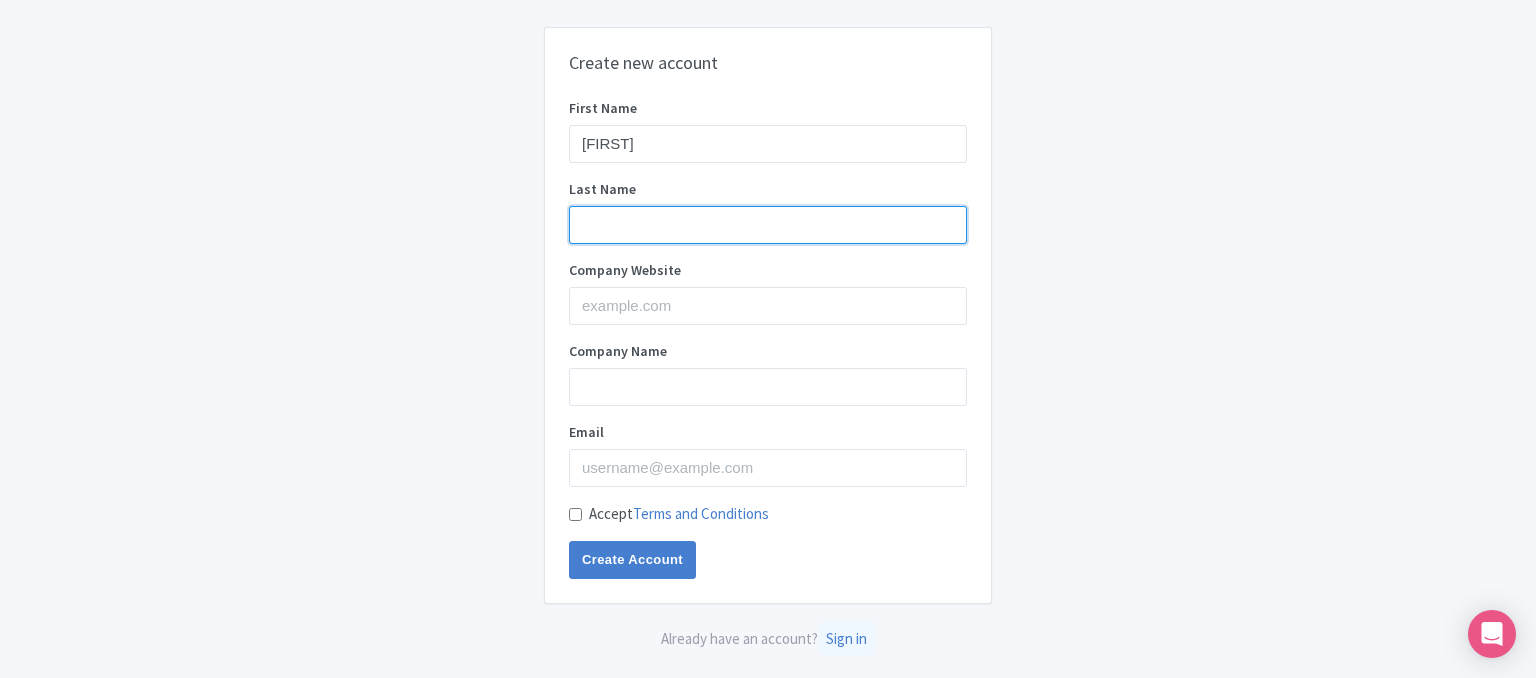 click on "Last Name" at bounding box center [768, 225] 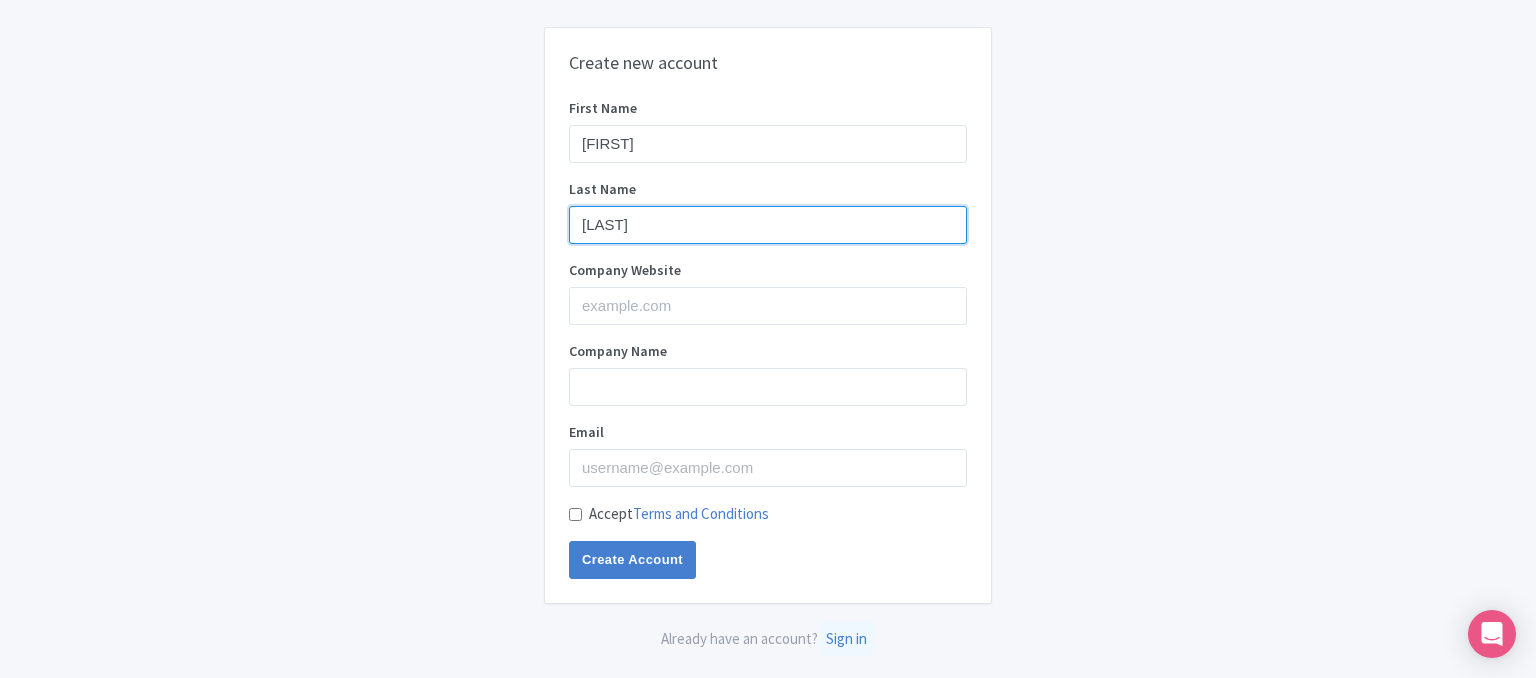 type on "Ivanova" 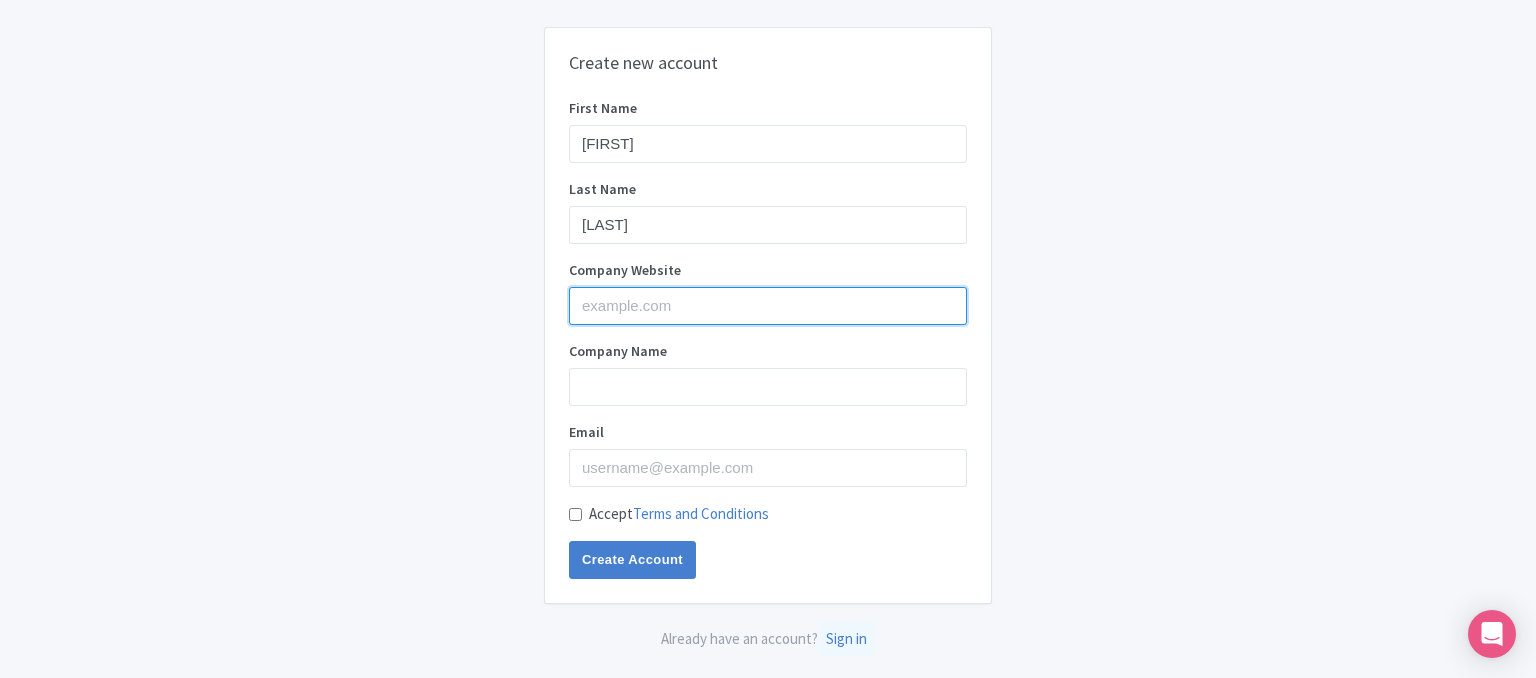 click on "Company Website" at bounding box center (768, 306) 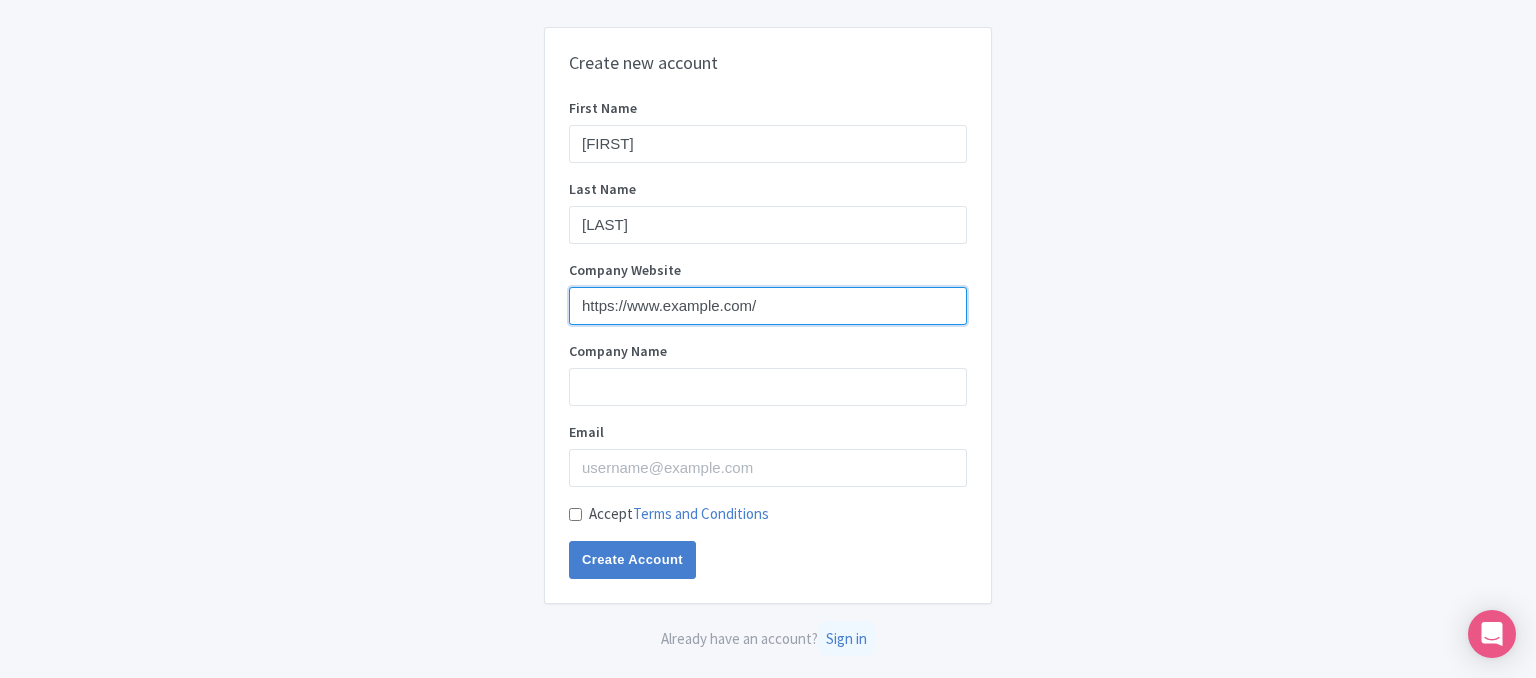 type on "https://ru.ahlawatassociates.com/" 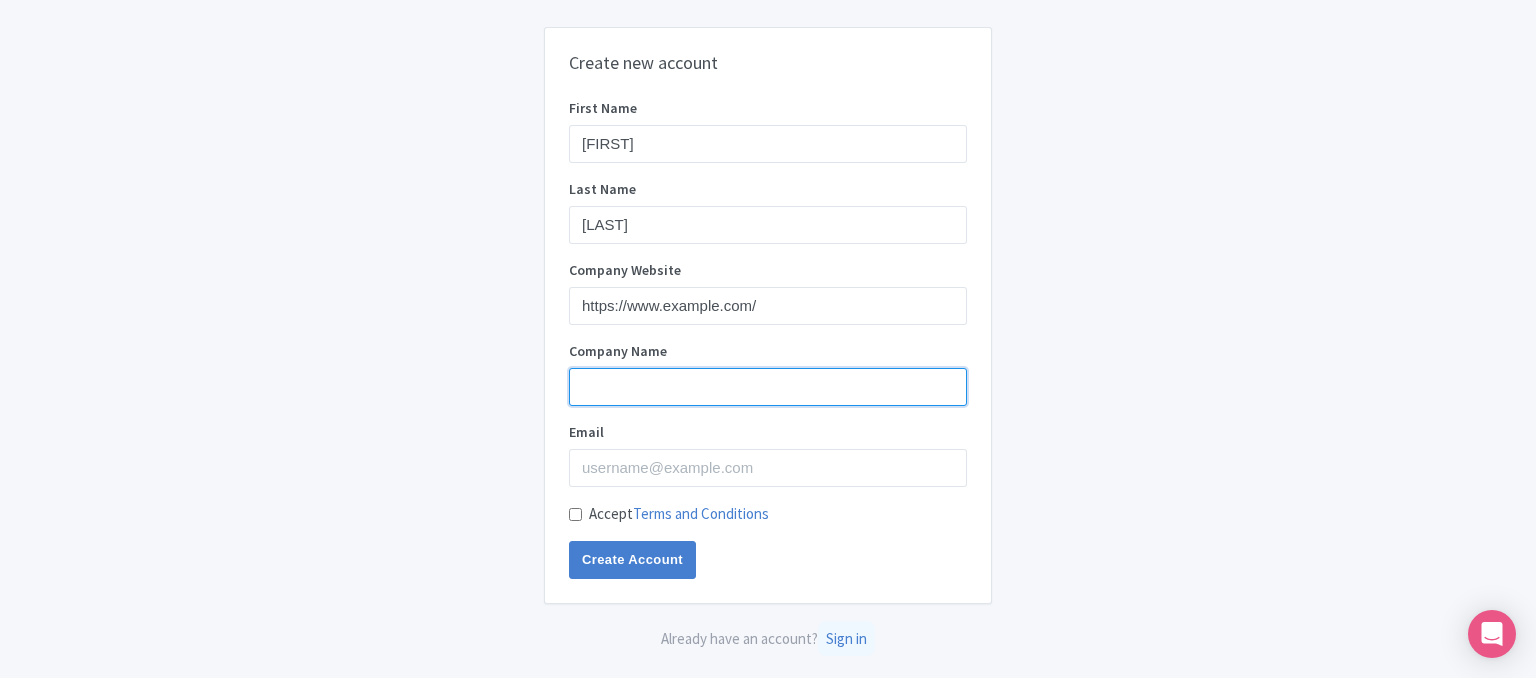 click on "Company Name" at bounding box center (768, 387) 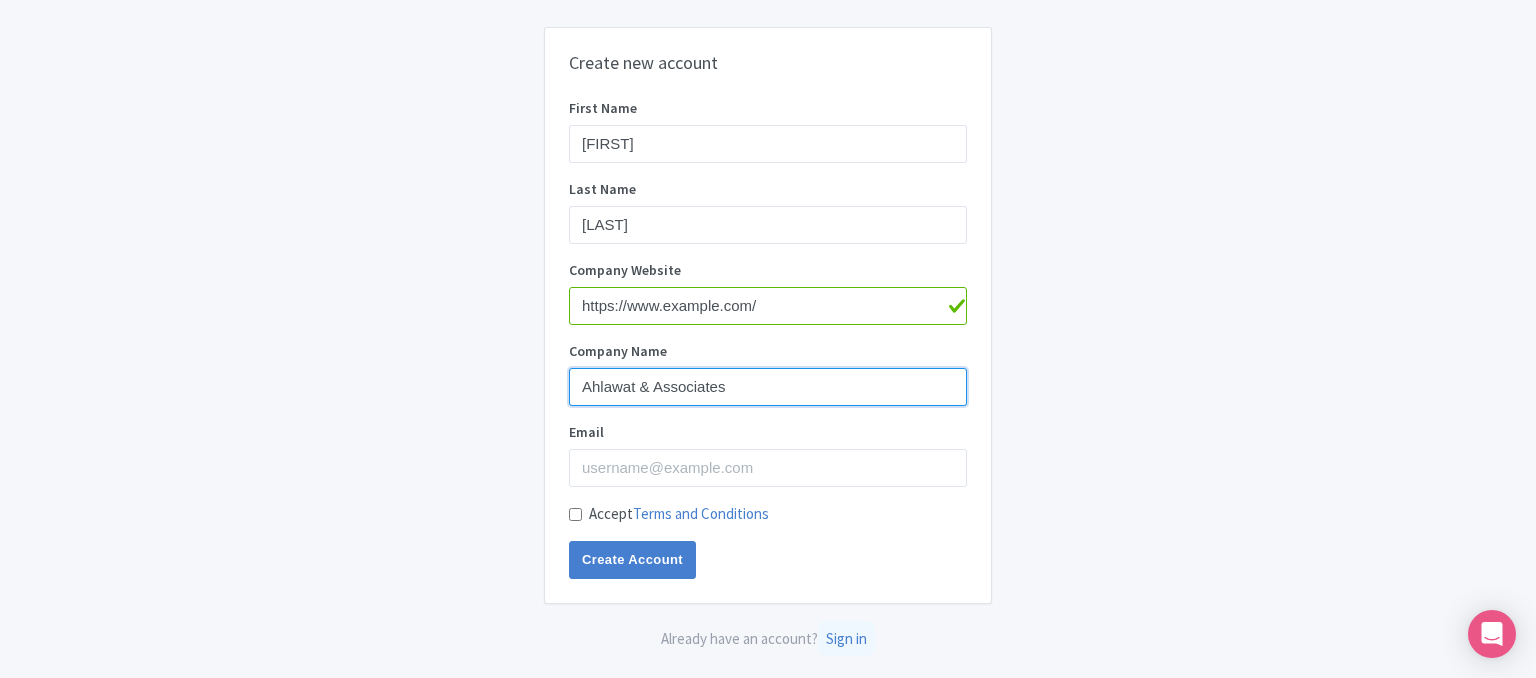 type on "Ahlawat & Associates" 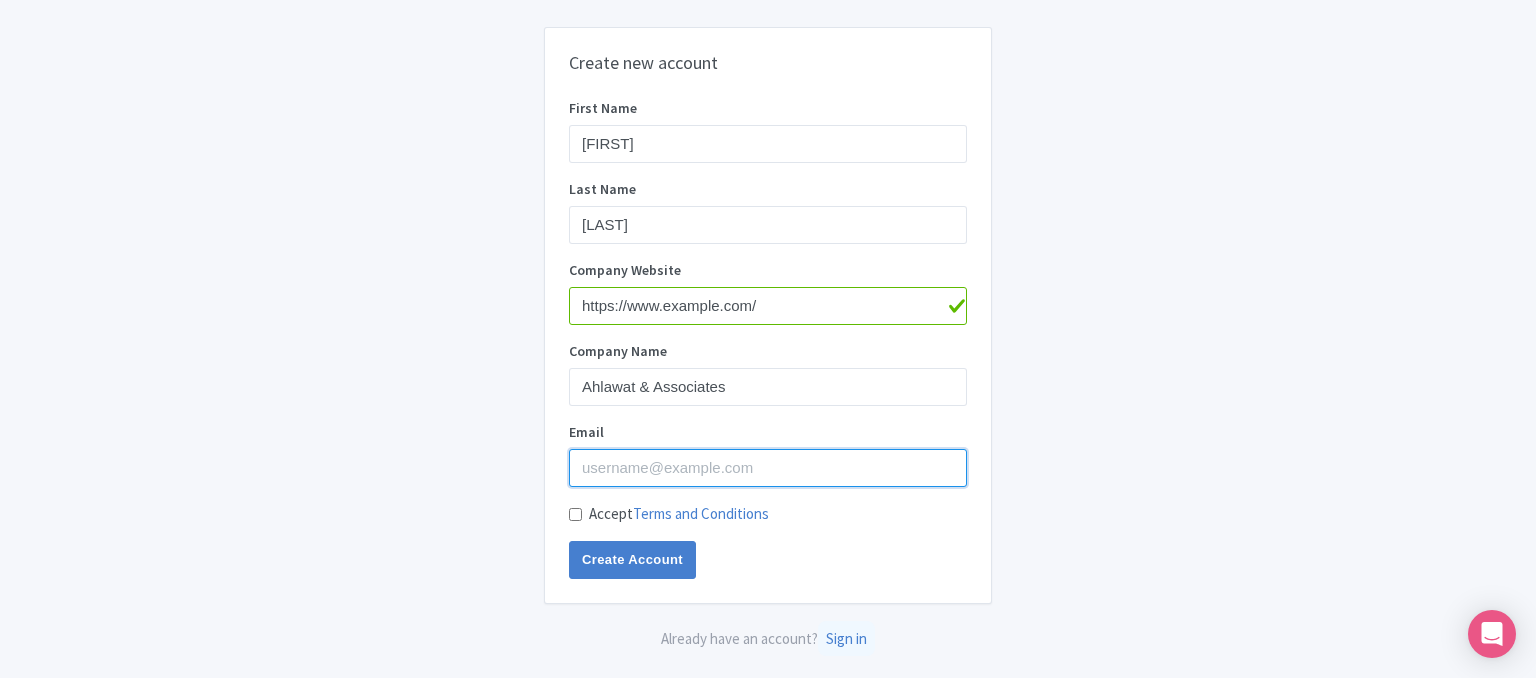 click on "Email" at bounding box center (768, 468) 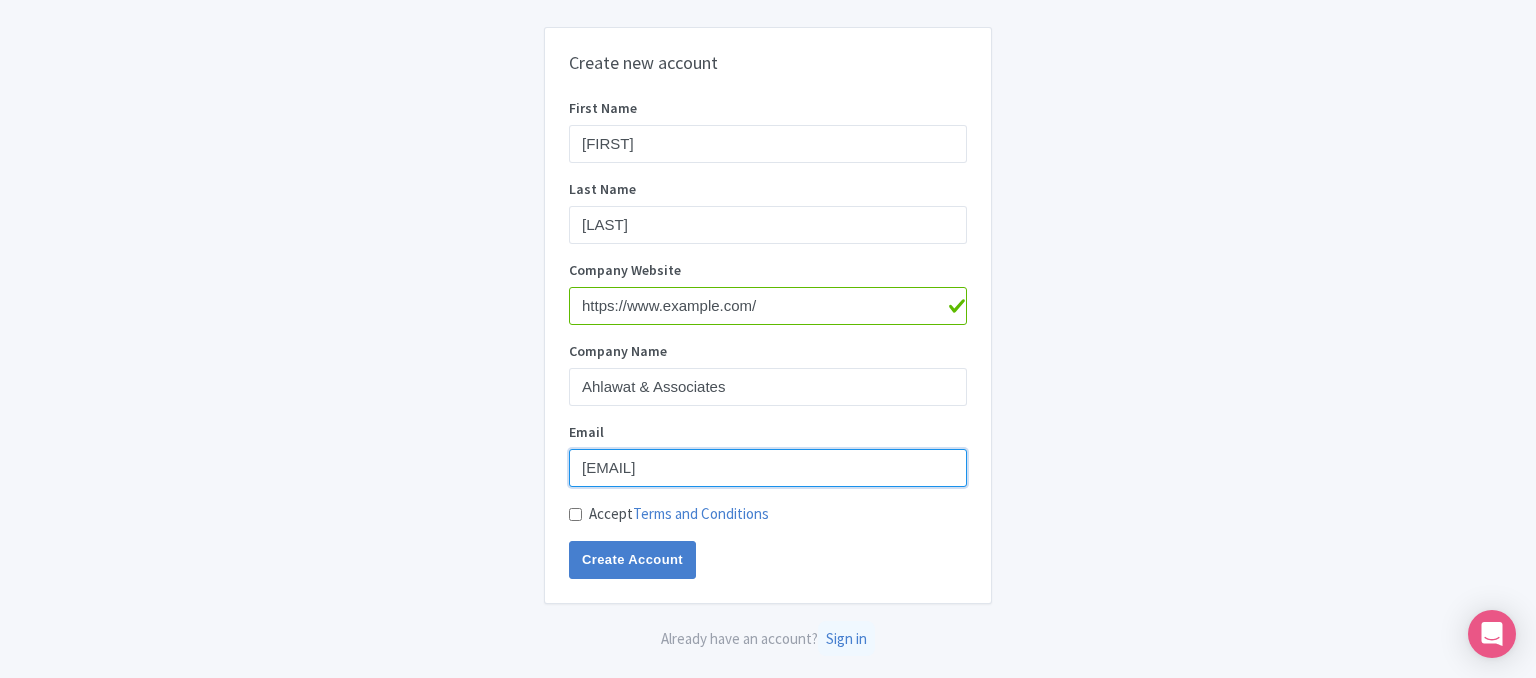 type on "exampleassociates2024@example.com" 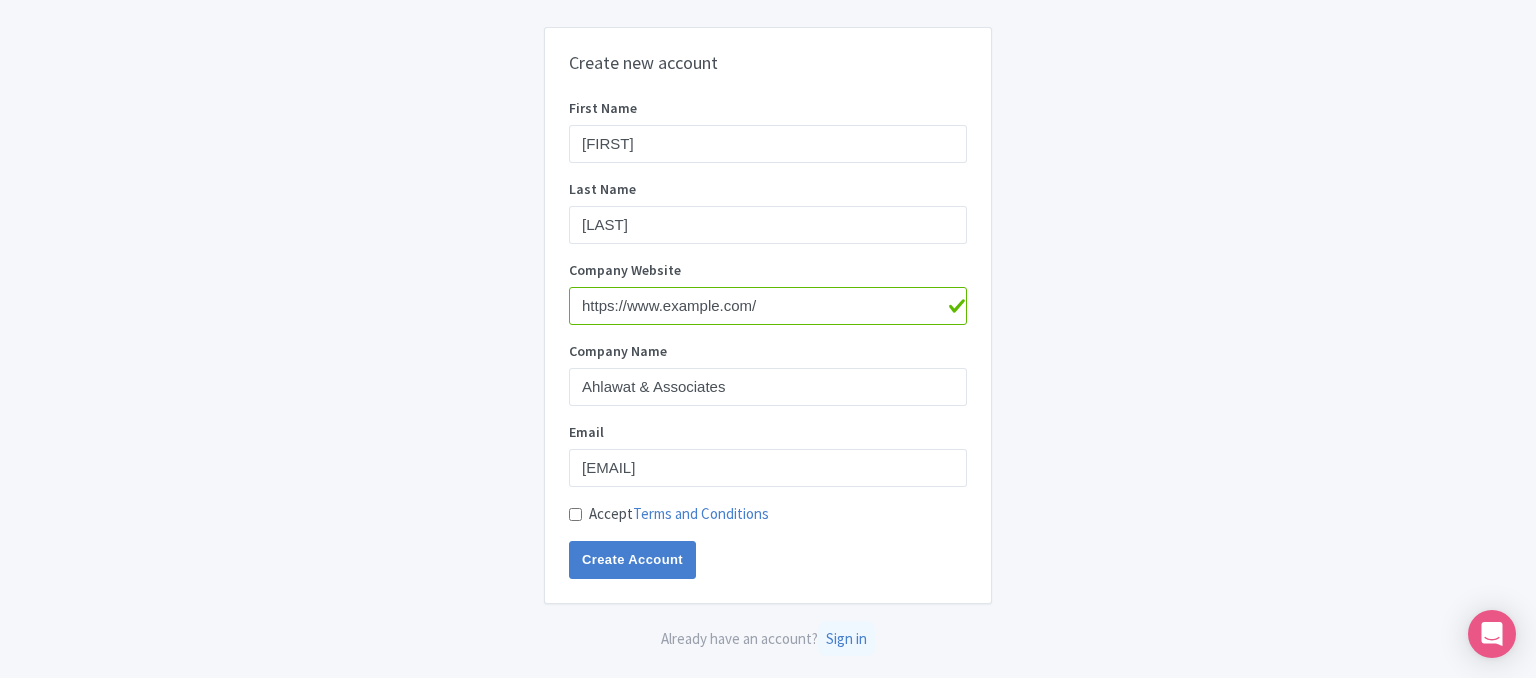 click on "Accept  Terms and Conditions" at bounding box center (575, 514) 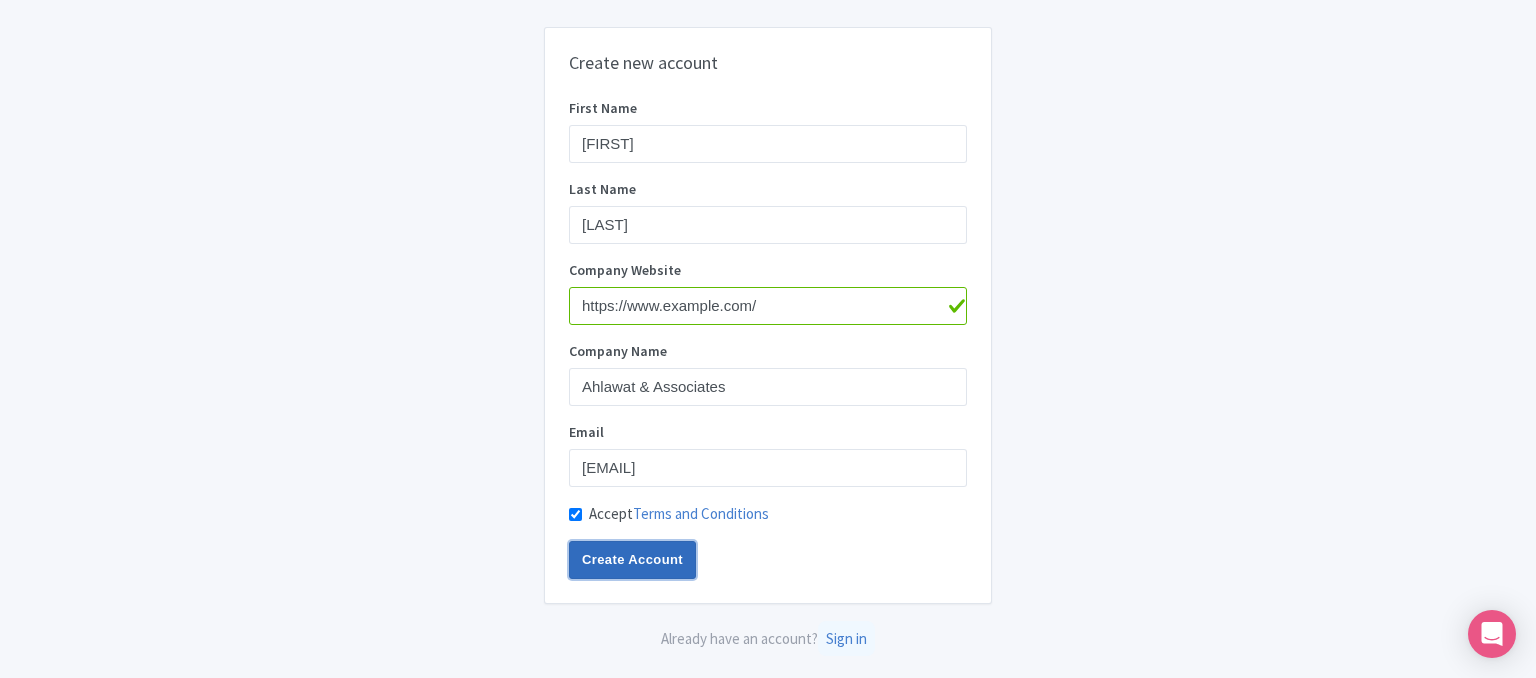 click on "Create Account" at bounding box center (632, 560) 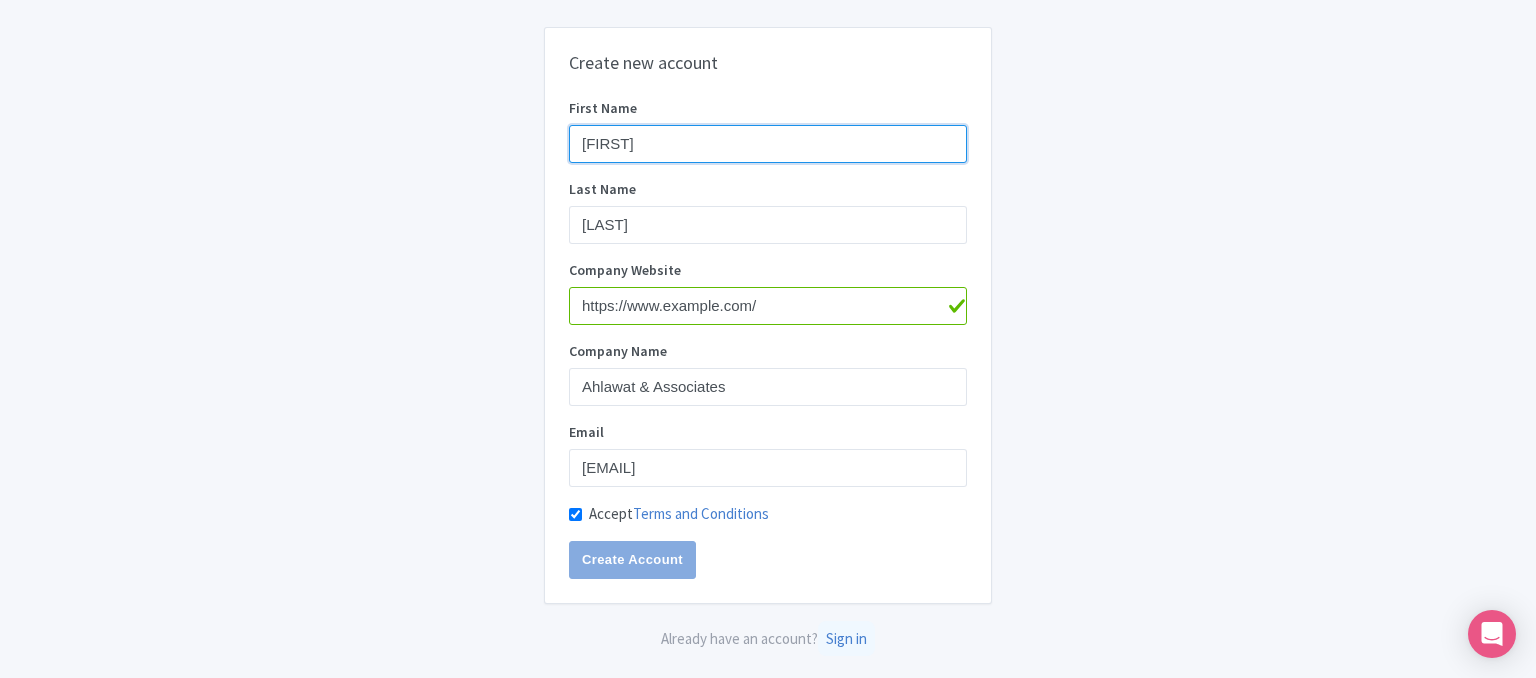 click on "Anastasia" at bounding box center [768, 144] 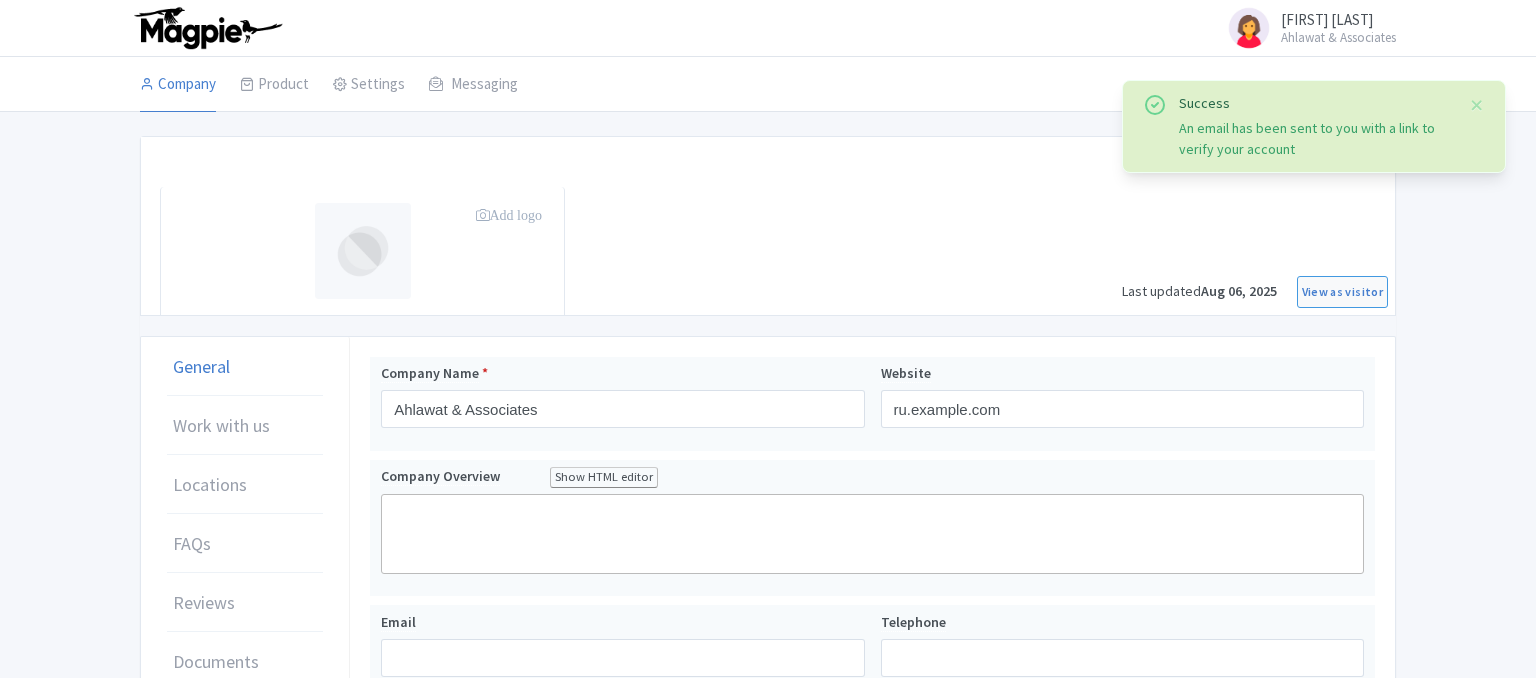 scroll, scrollTop: 0, scrollLeft: 0, axis: both 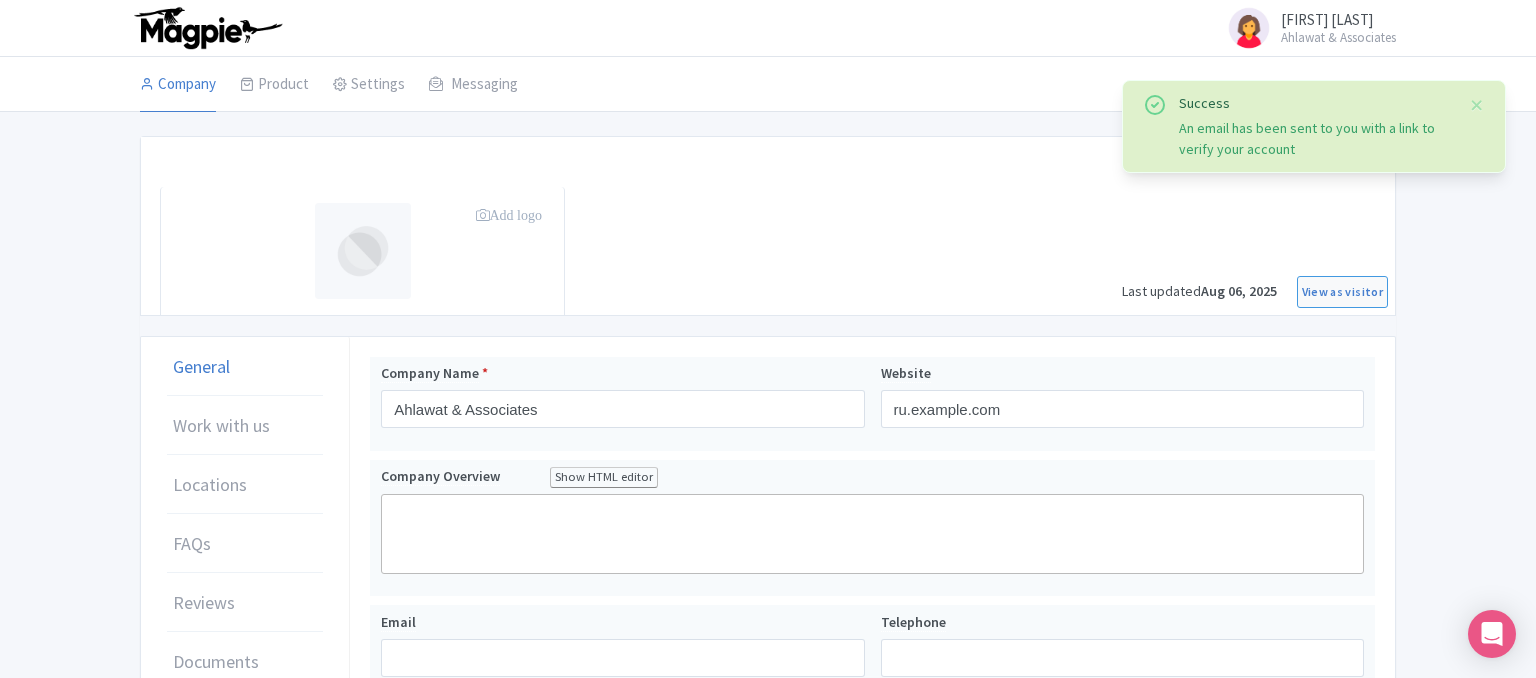click on "Add logo" at bounding box center (509, 215) 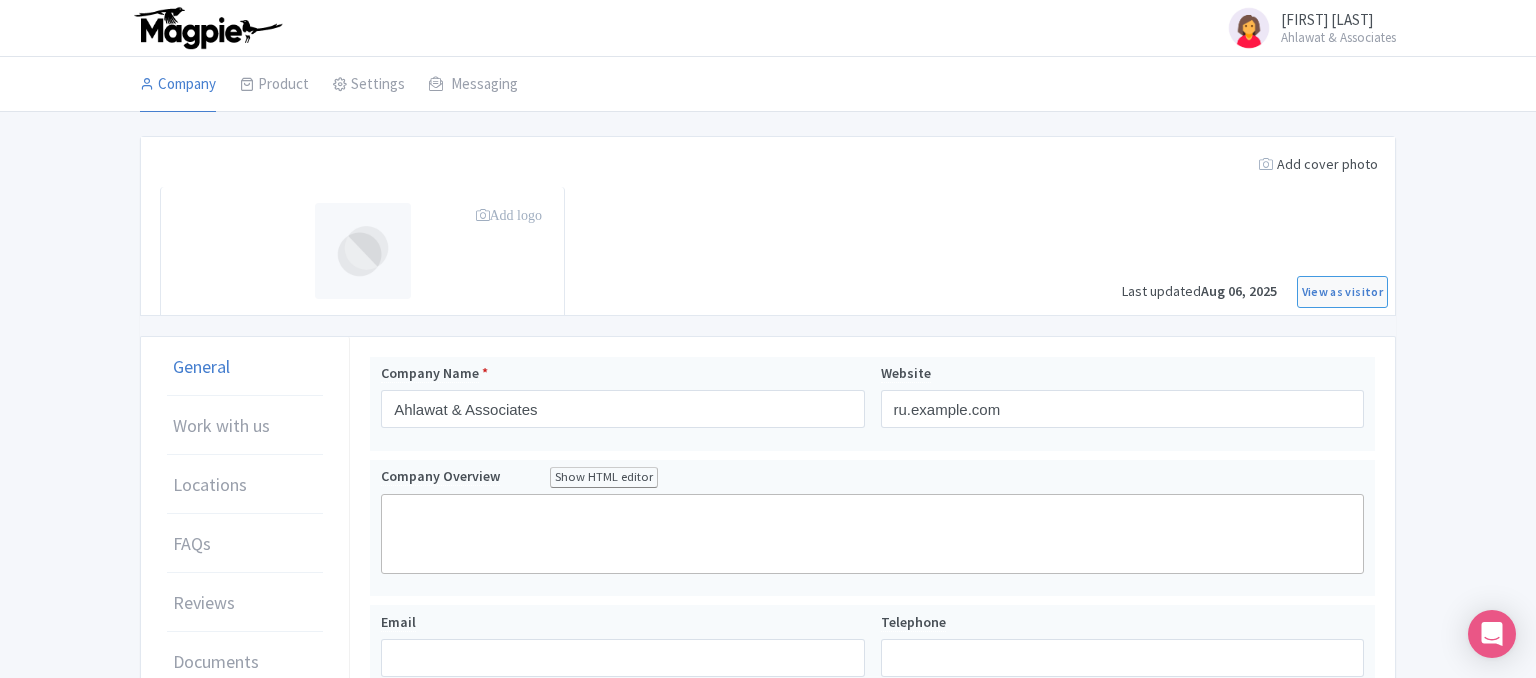 click on "Add logo" at bounding box center (509, 215) 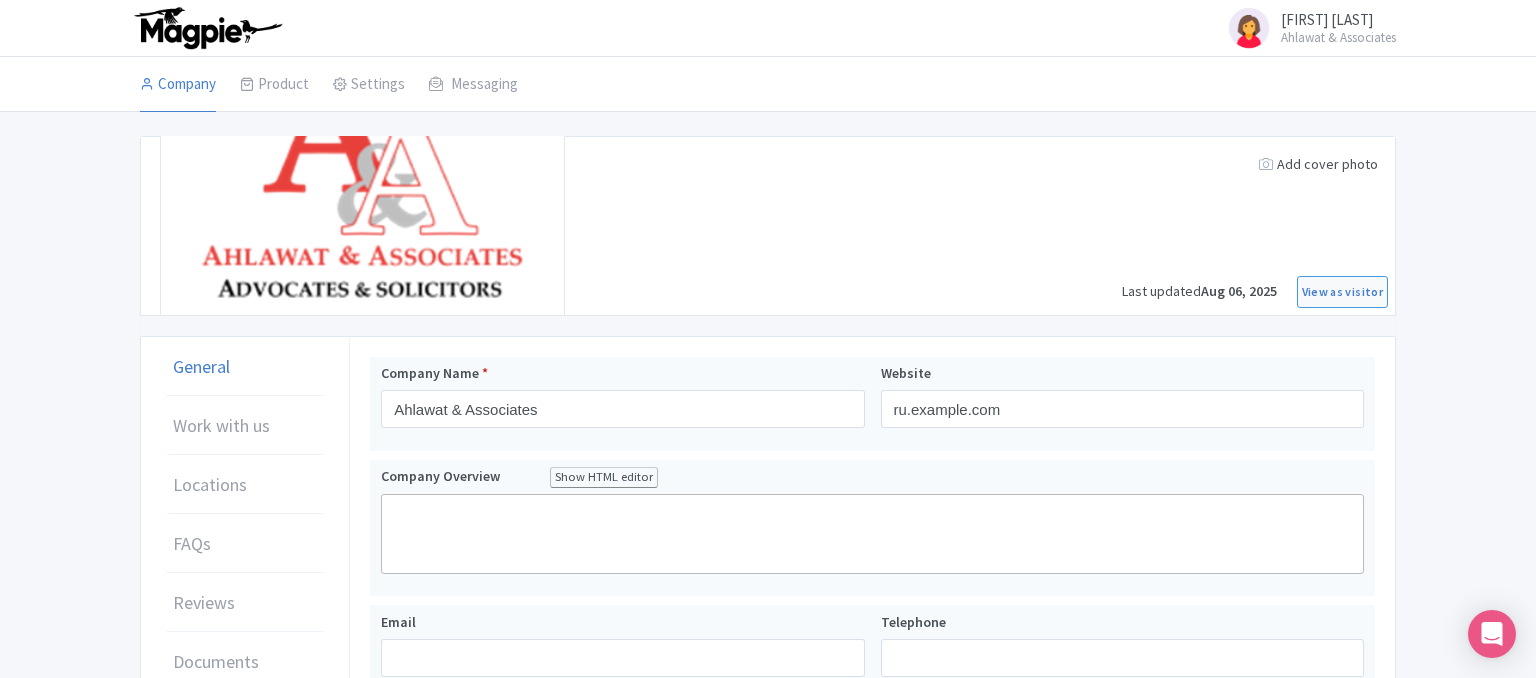 click on "Add cover photo" at bounding box center (1318, 164) 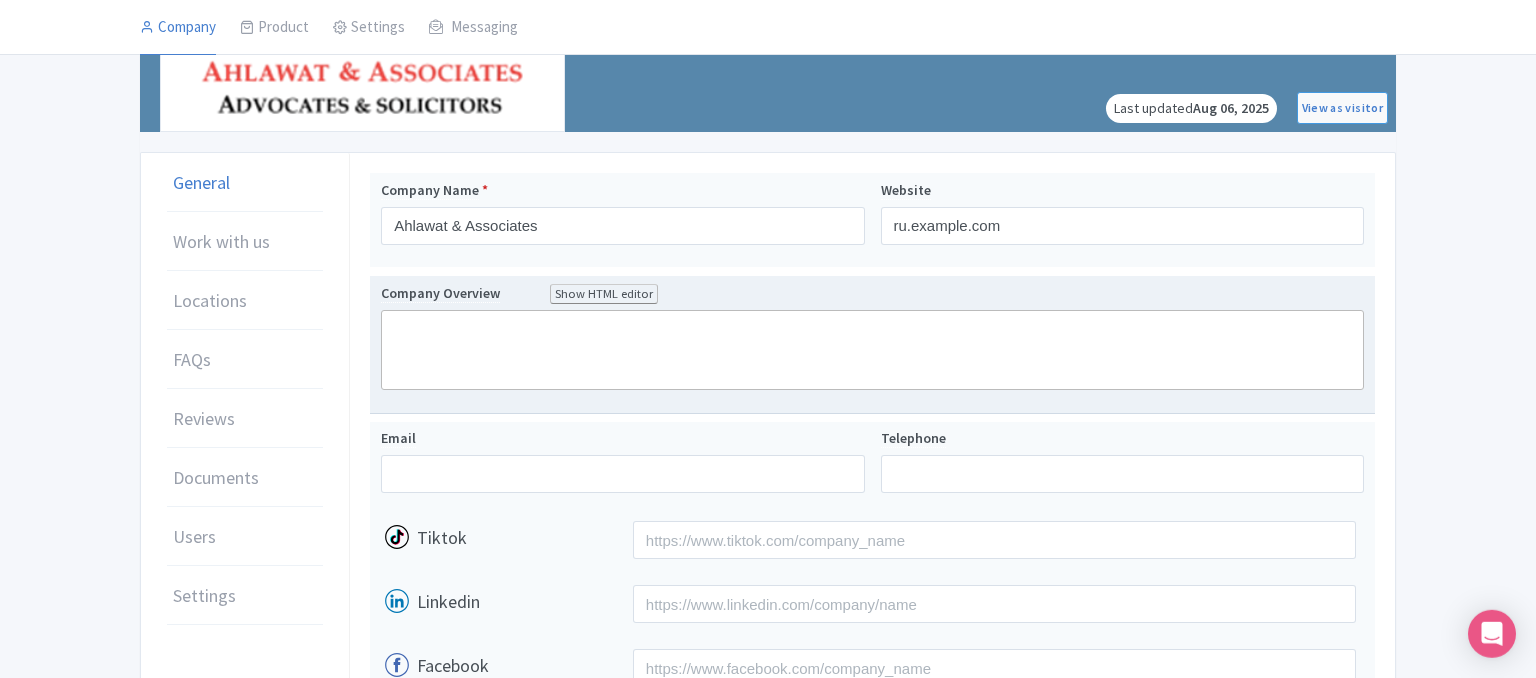scroll, scrollTop: 844, scrollLeft: 0, axis: vertical 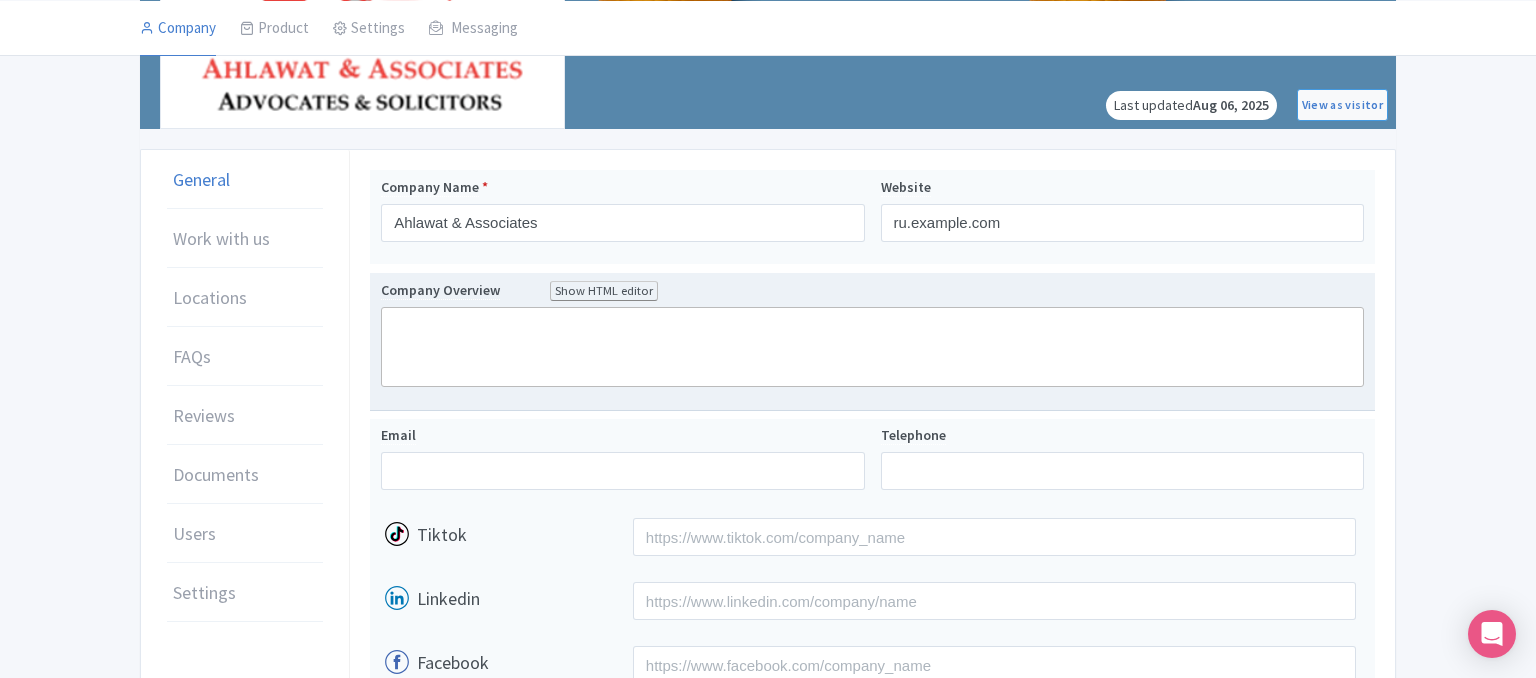 click 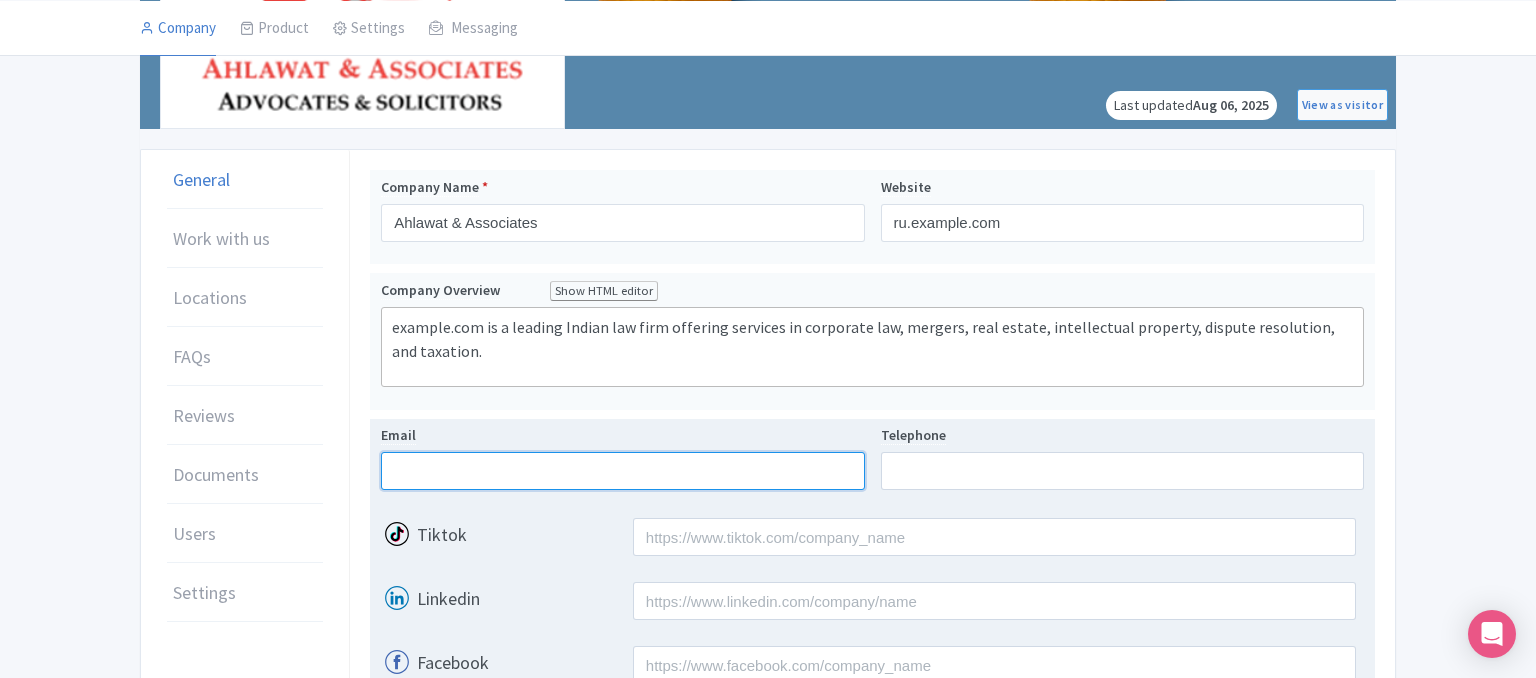 click on "Email" at bounding box center [622, 471] 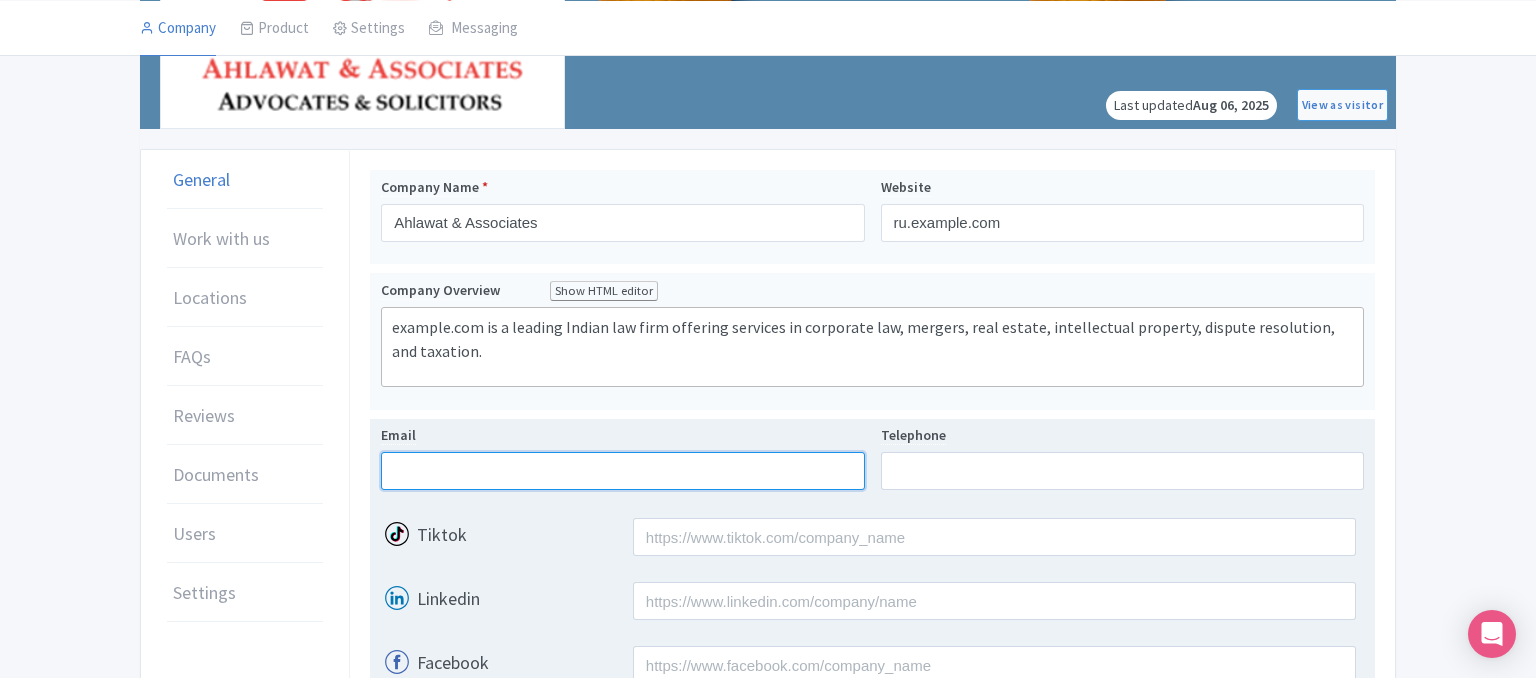 paste on "exampleassociates2024@example.com" 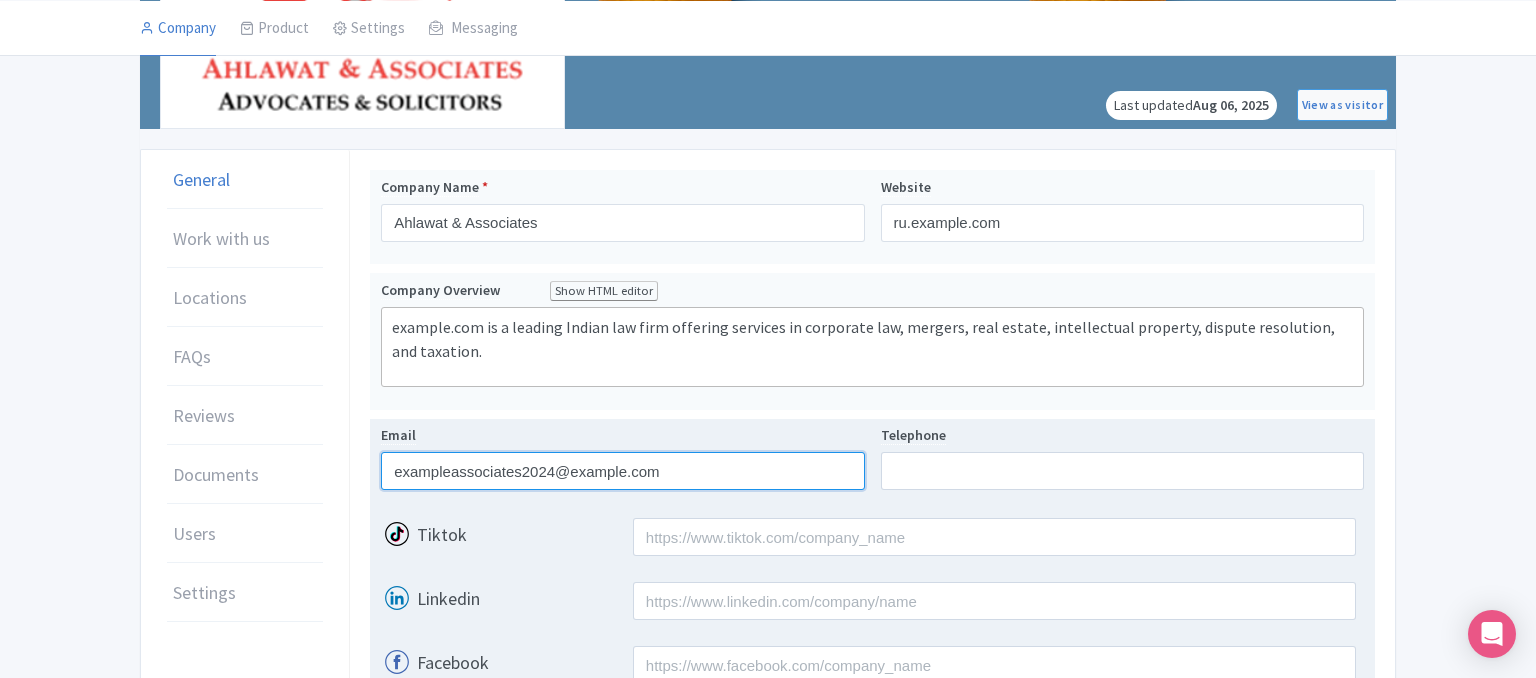 type on "exampleassociates2024@example.com" 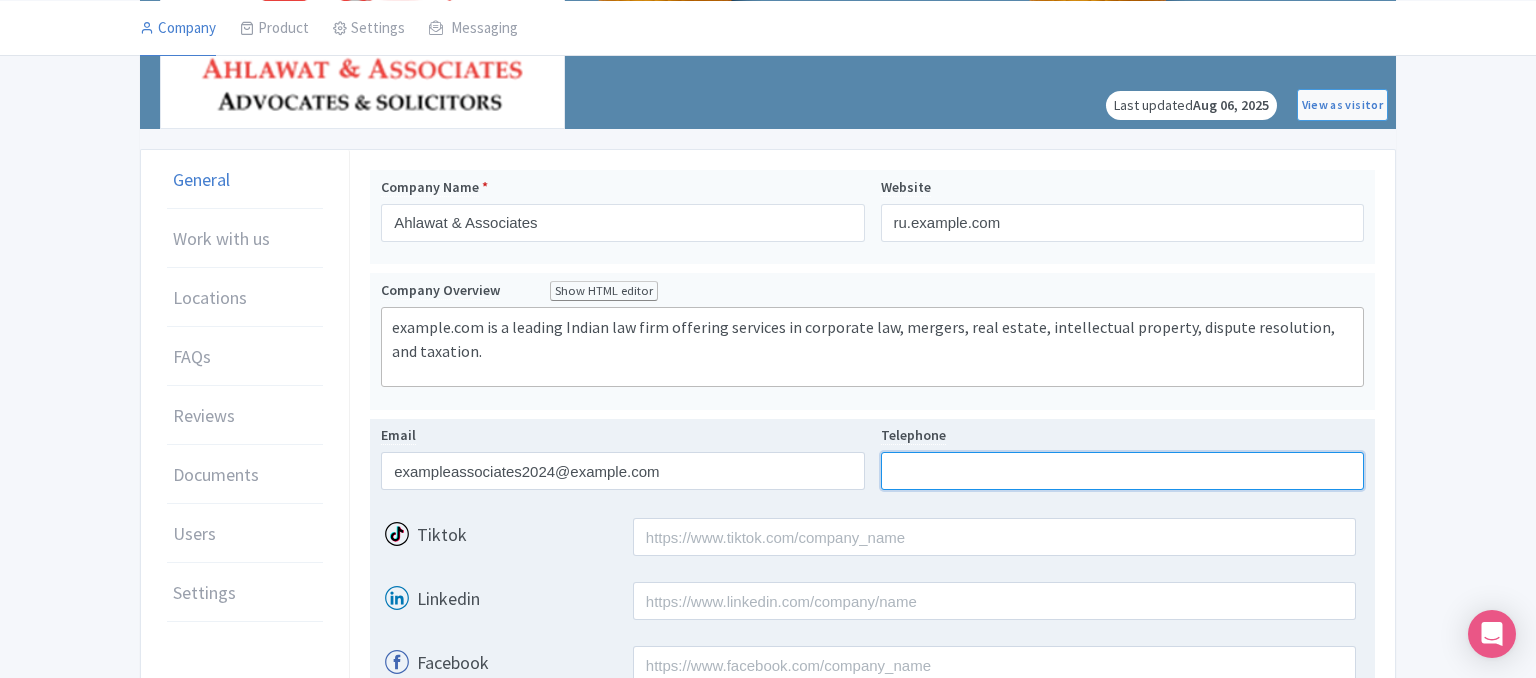 click on "Telephone" at bounding box center [1122, 471] 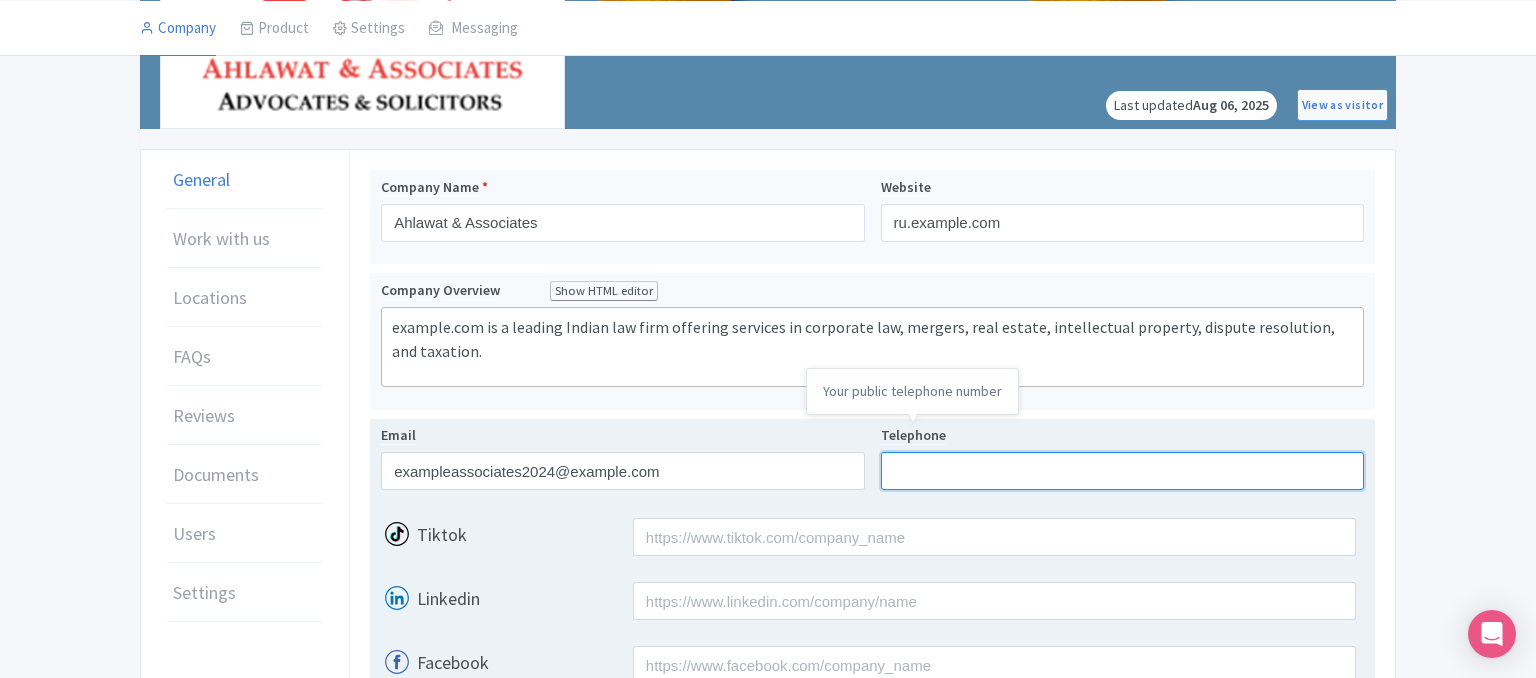 paste on "880027211012" 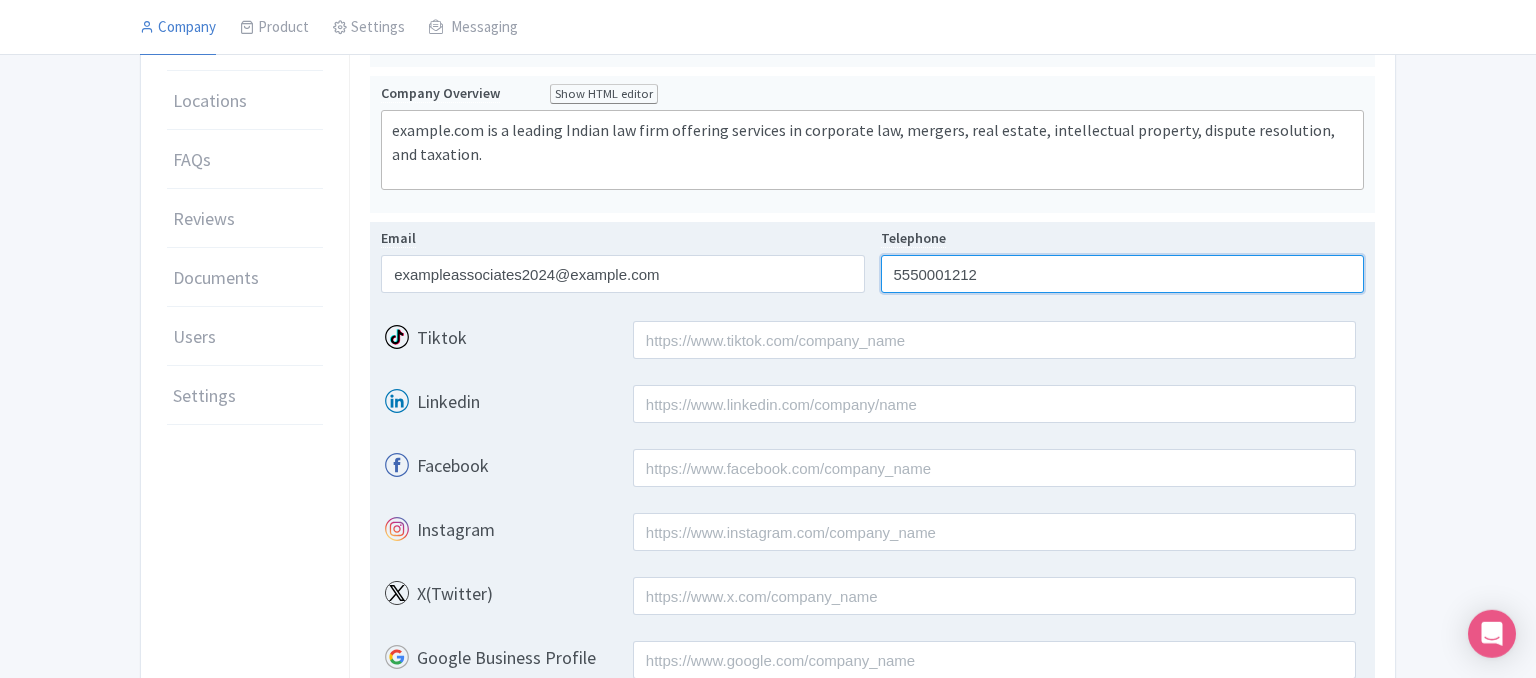 scroll, scrollTop: 1056, scrollLeft: 0, axis: vertical 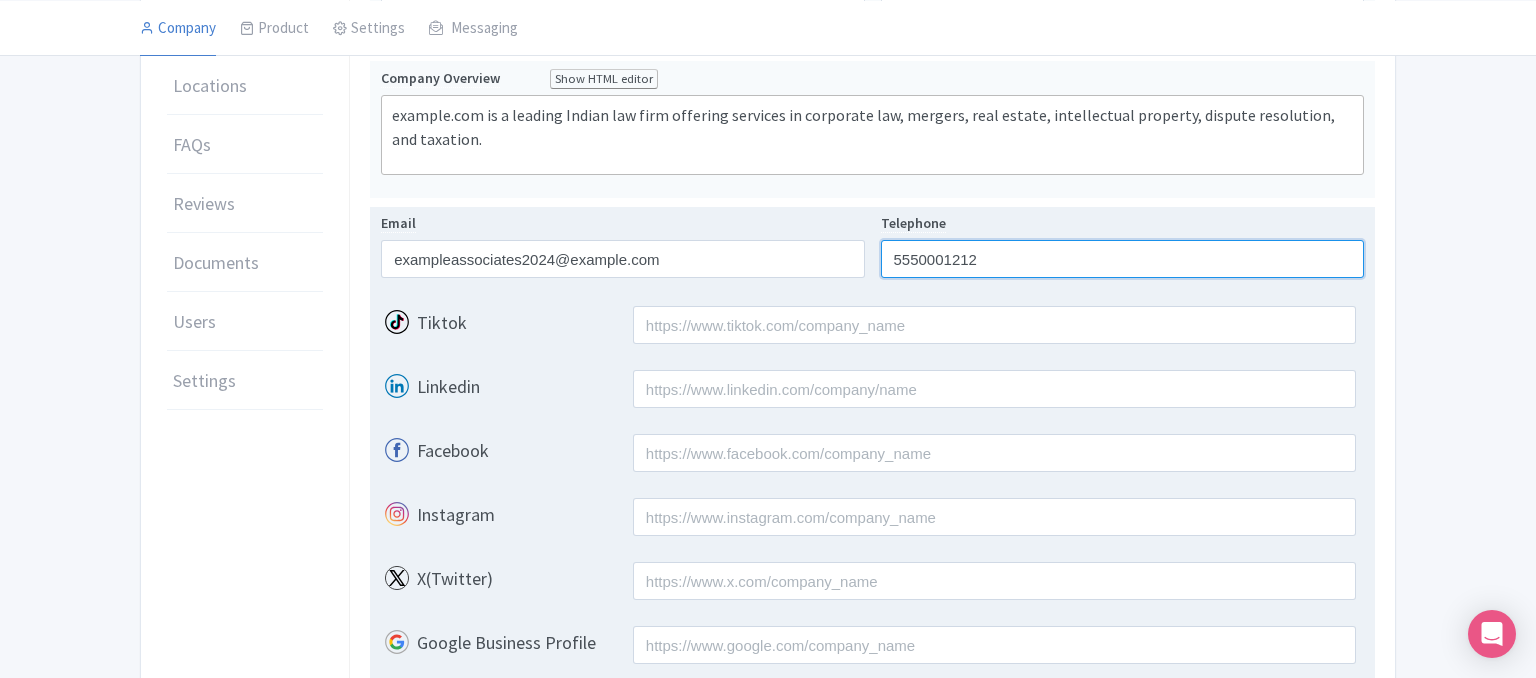 type on "880027211012" 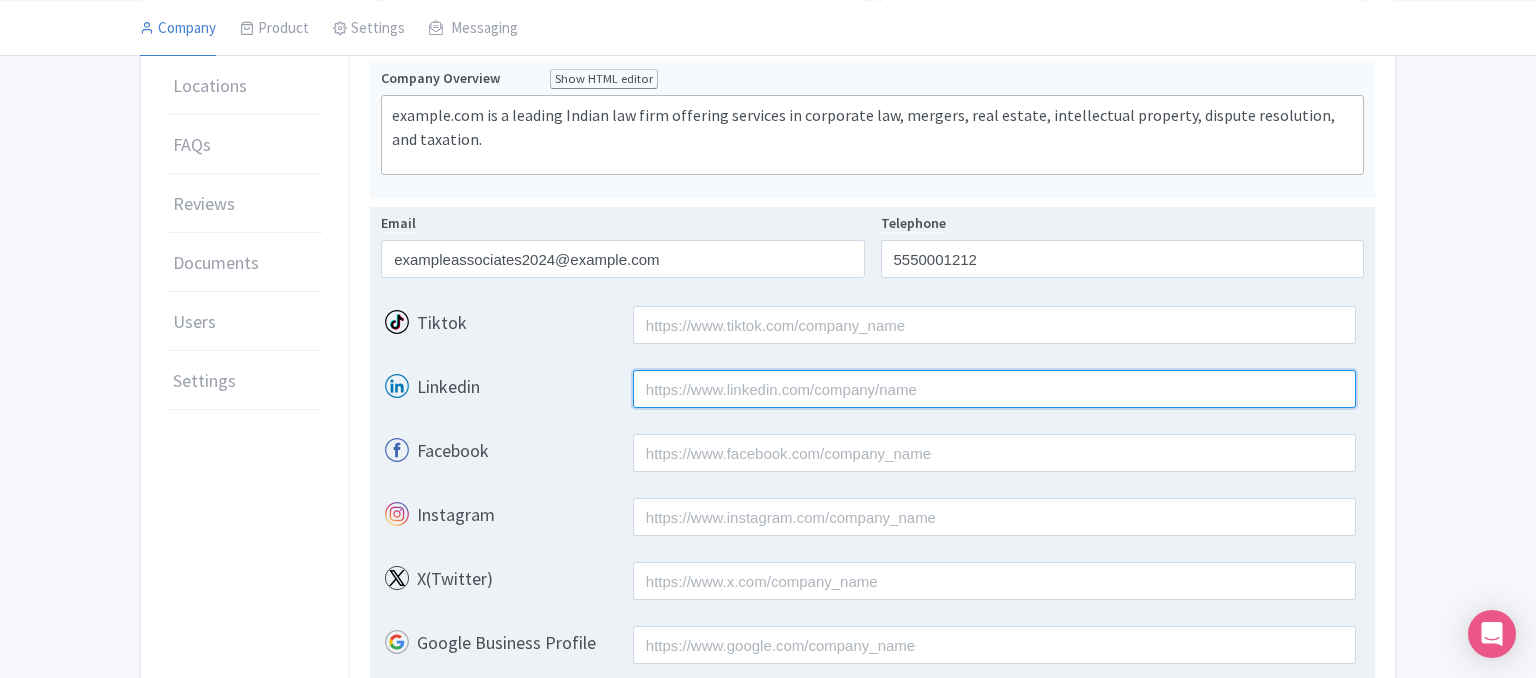 click on "Linkedin" at bounding box center [994, 389] 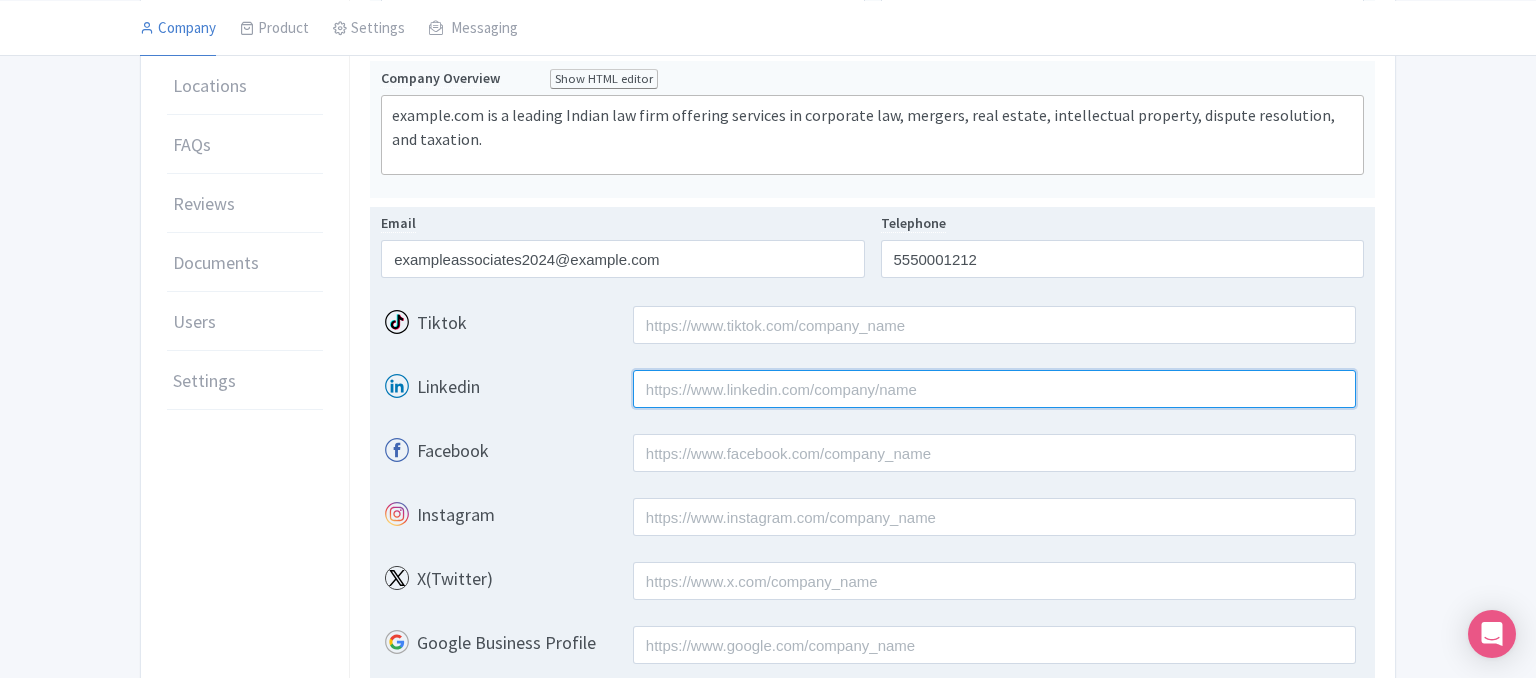 paste on "[EMAIL]" 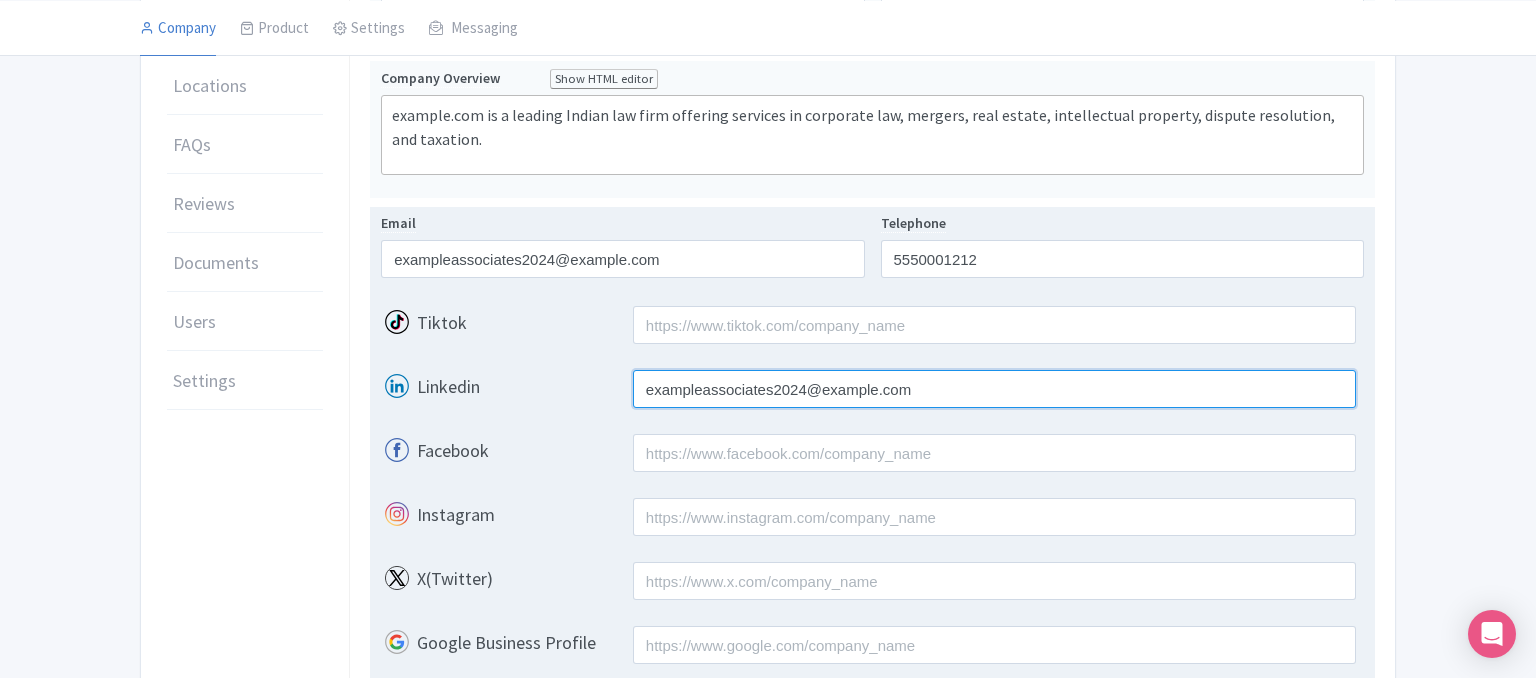 scroll, scrollTop: 1161, scrollLeft: 0, axis: vertical 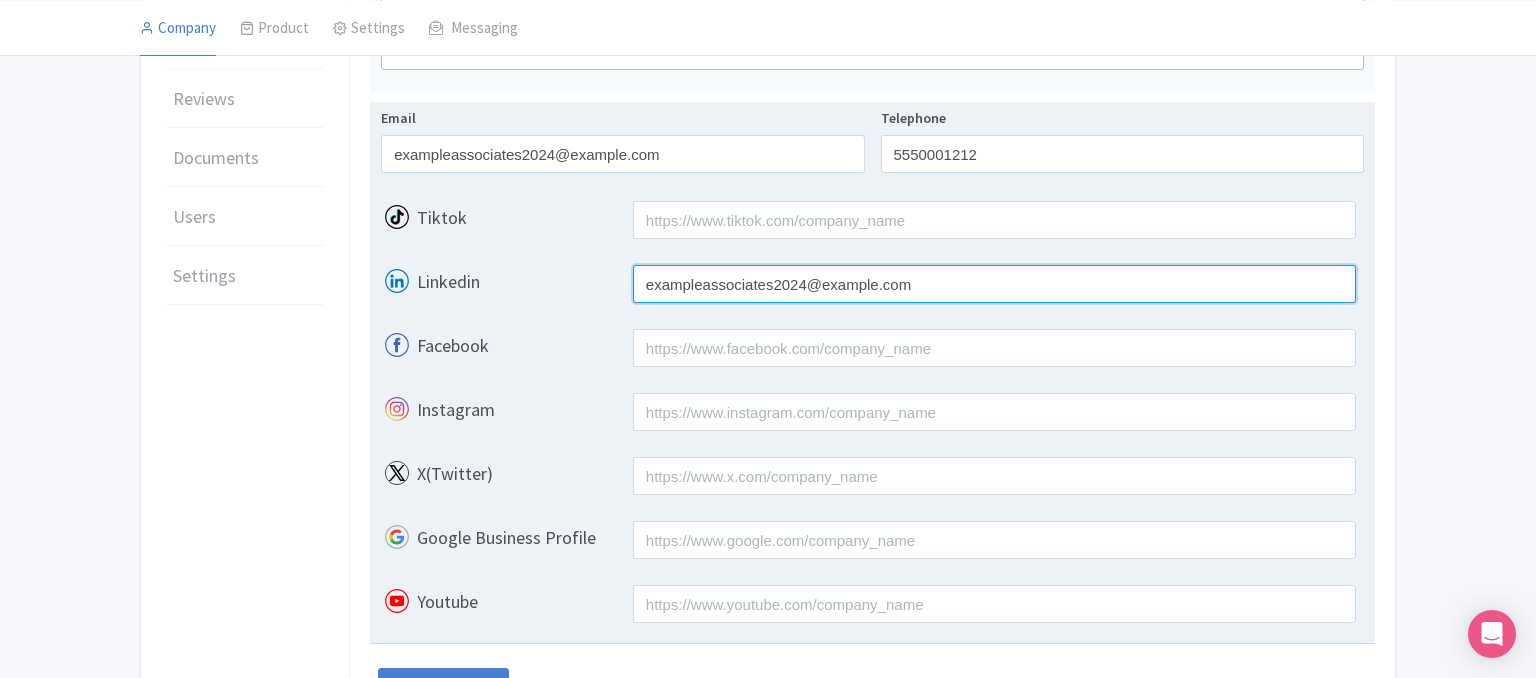 paste on "https://www.linkedin.com/company/ahlawat-associates/" 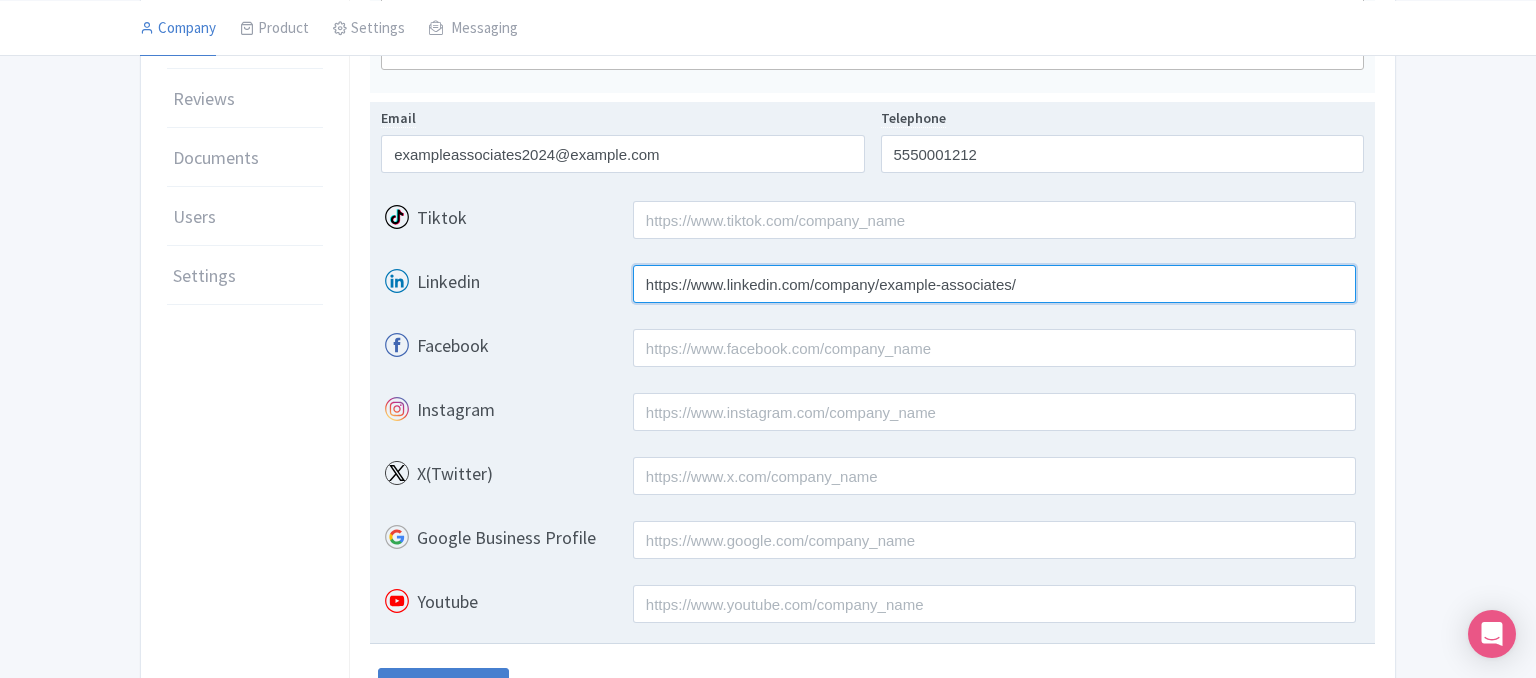 type on "https://www.linkedin.com/company/ahlawat-associates/" 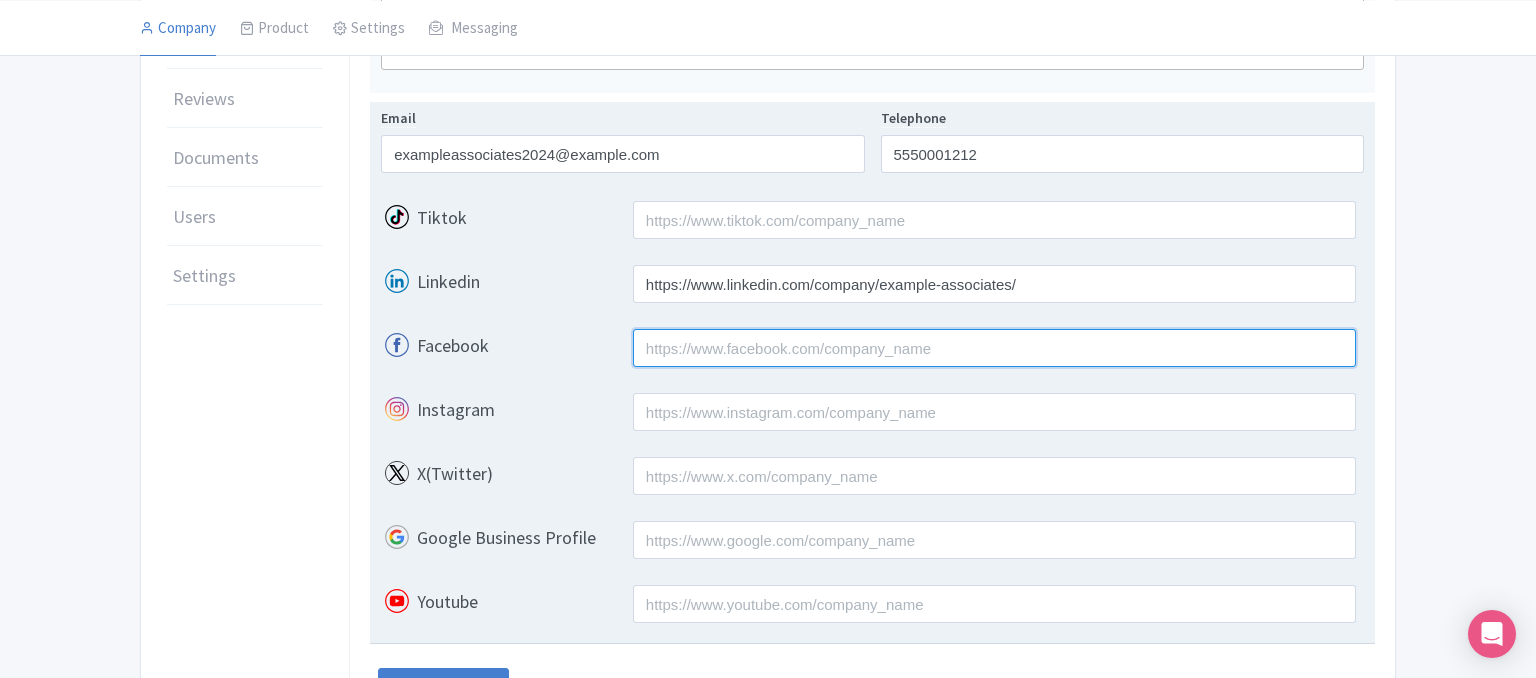 click on "Facebook" at bounding box center (994, 348) 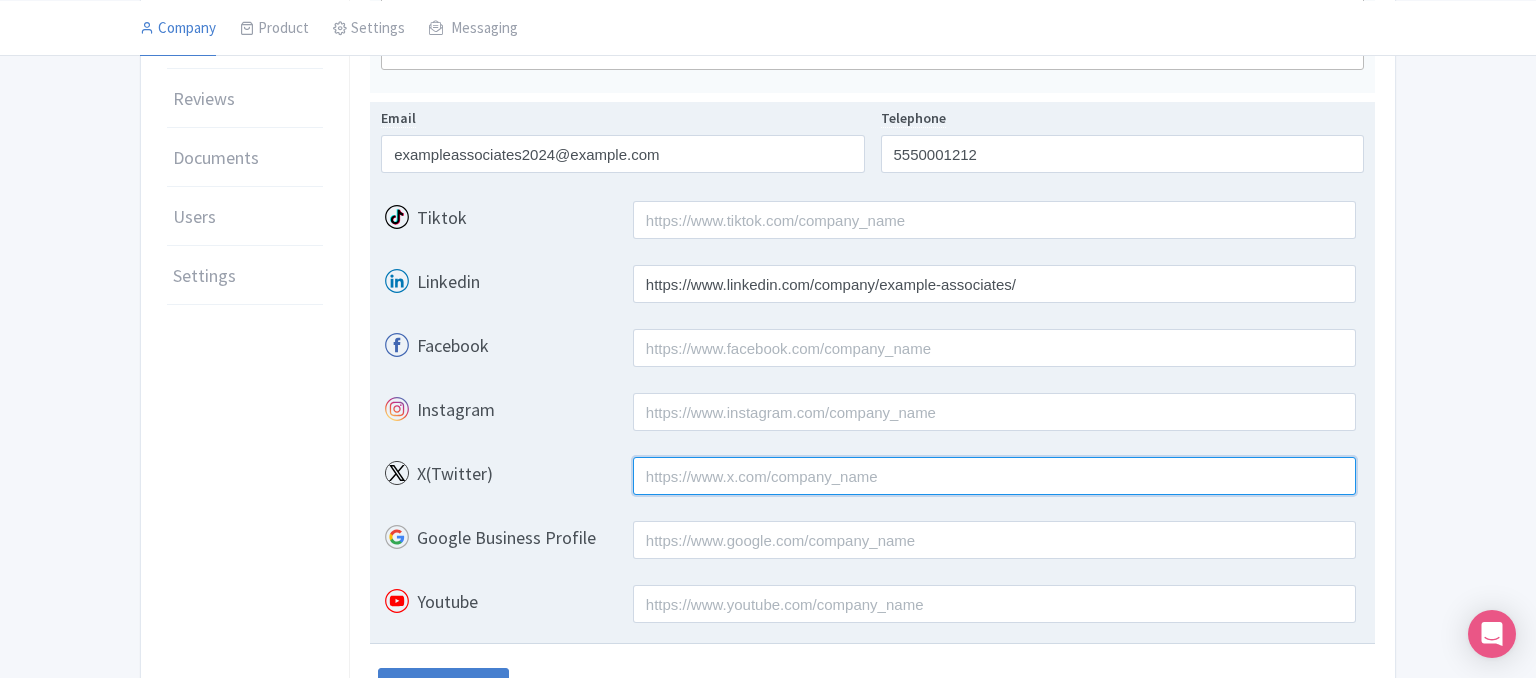 click on "X(Twitter)" at bounding box center [994, 476] 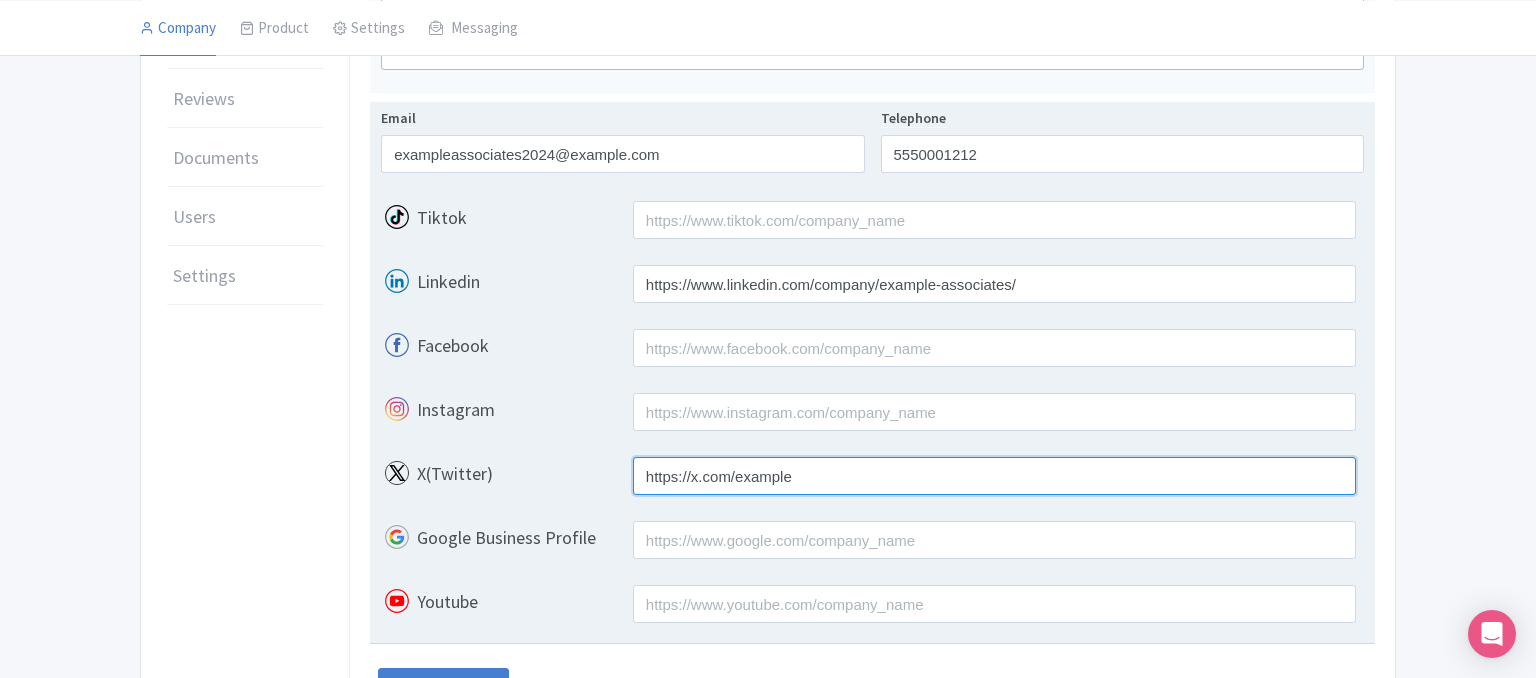 type on "https://x.com/AhlawatLaw" 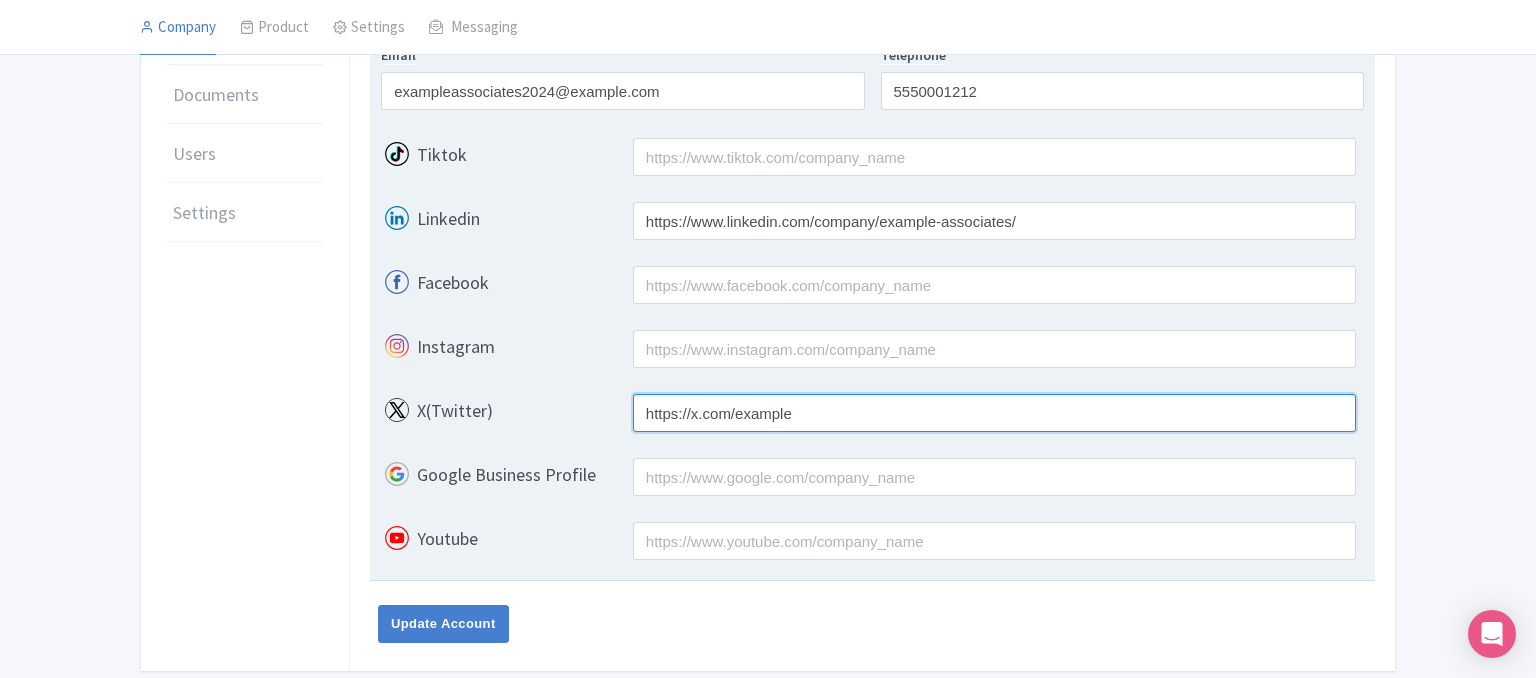 scroll, scrollTop: 1302, scrollLeft: 0, axis: vertical 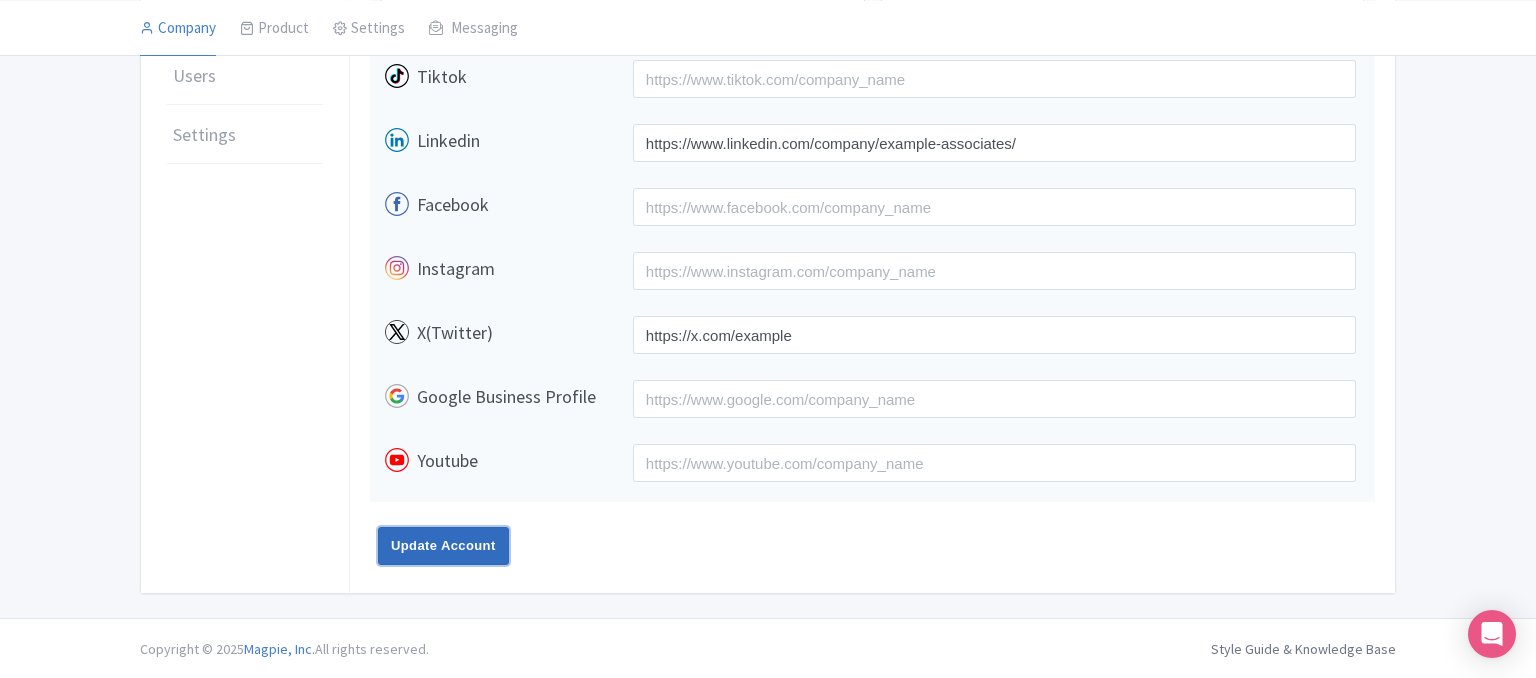 click on "Update Account" at bounding box center [443, 546] 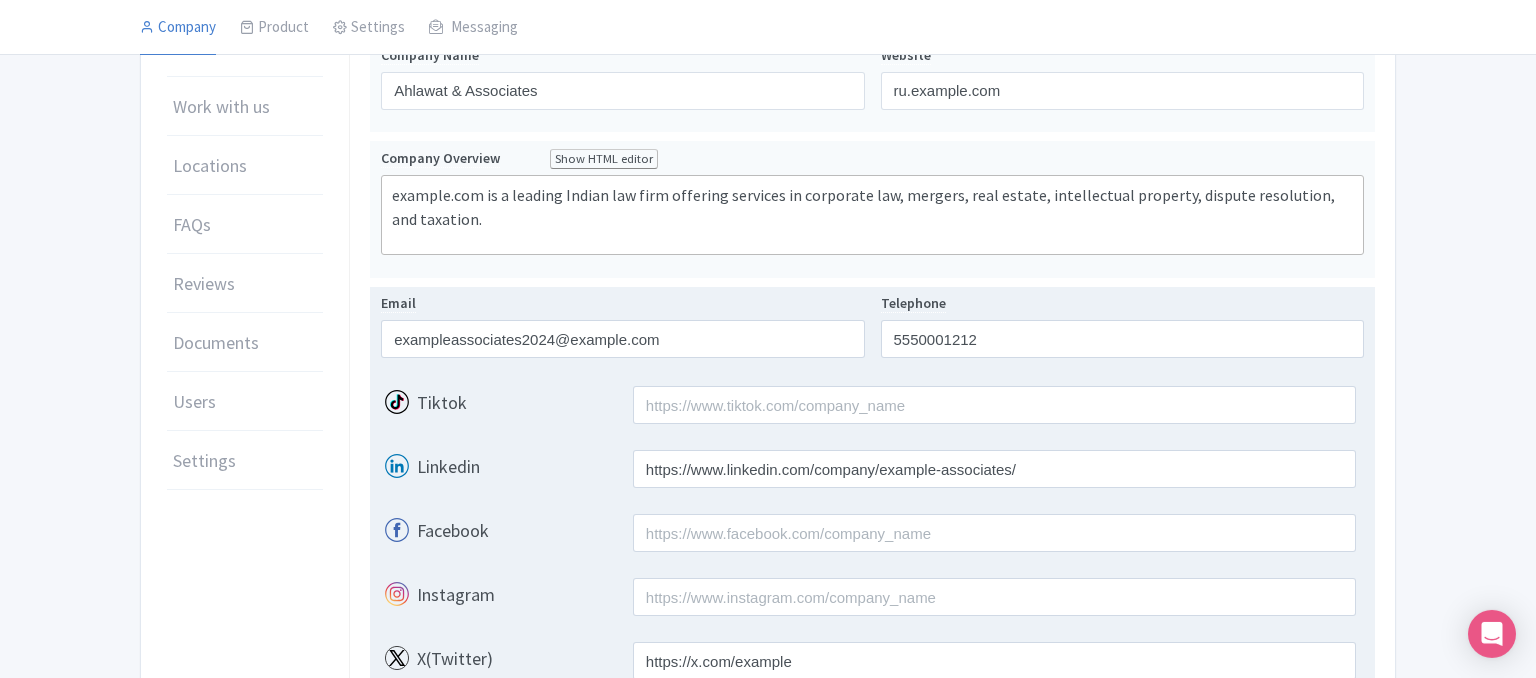 scroll, scrollTop: 774, scrollLeft: 0, axis: vertical 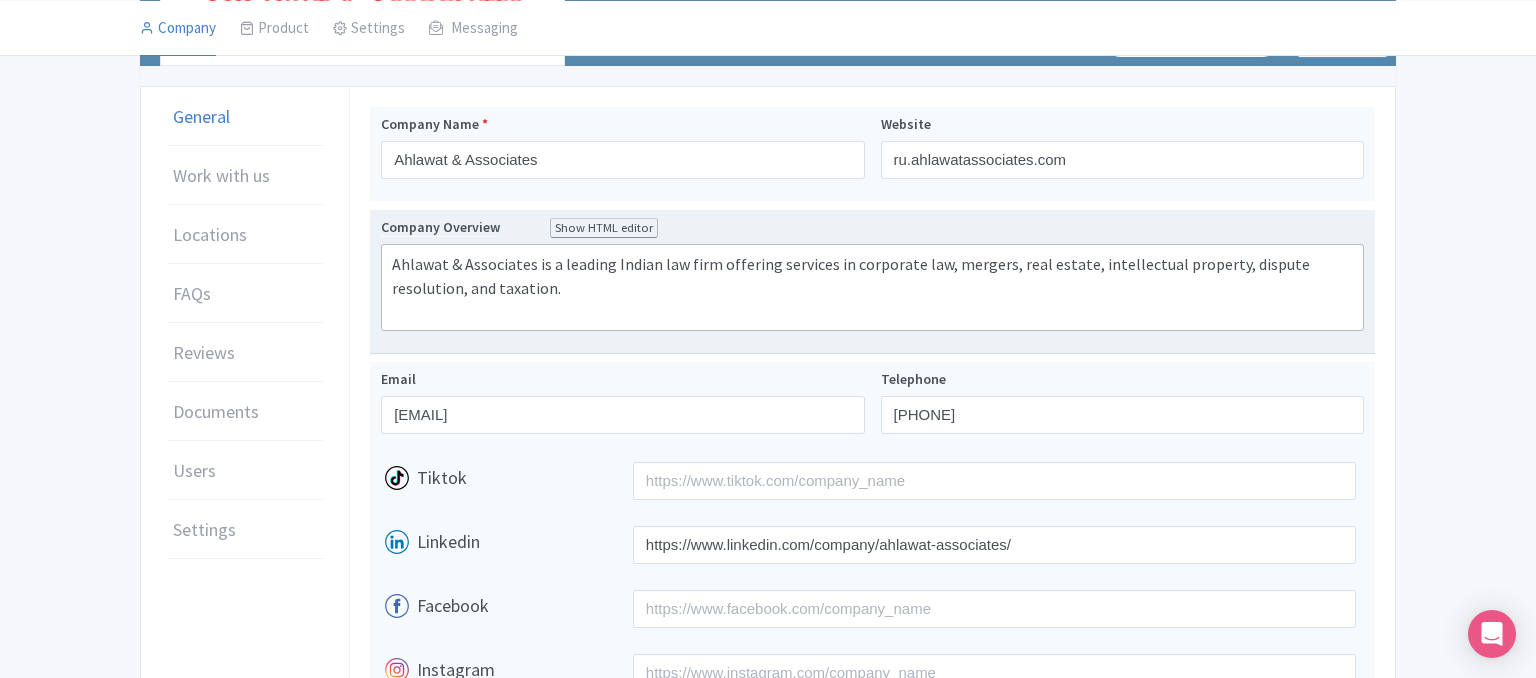 paste on "<div>Ahlawat &amp; Associates is a leading Indian law firm providing a wide range of services in corporate law, mergers and acquisitions, real estate, intellectual property, dispute resolution, and taxation. The firm combines deep expertise with a client-oriented approach, offering effective and innovative solutions for businesses.</div>" 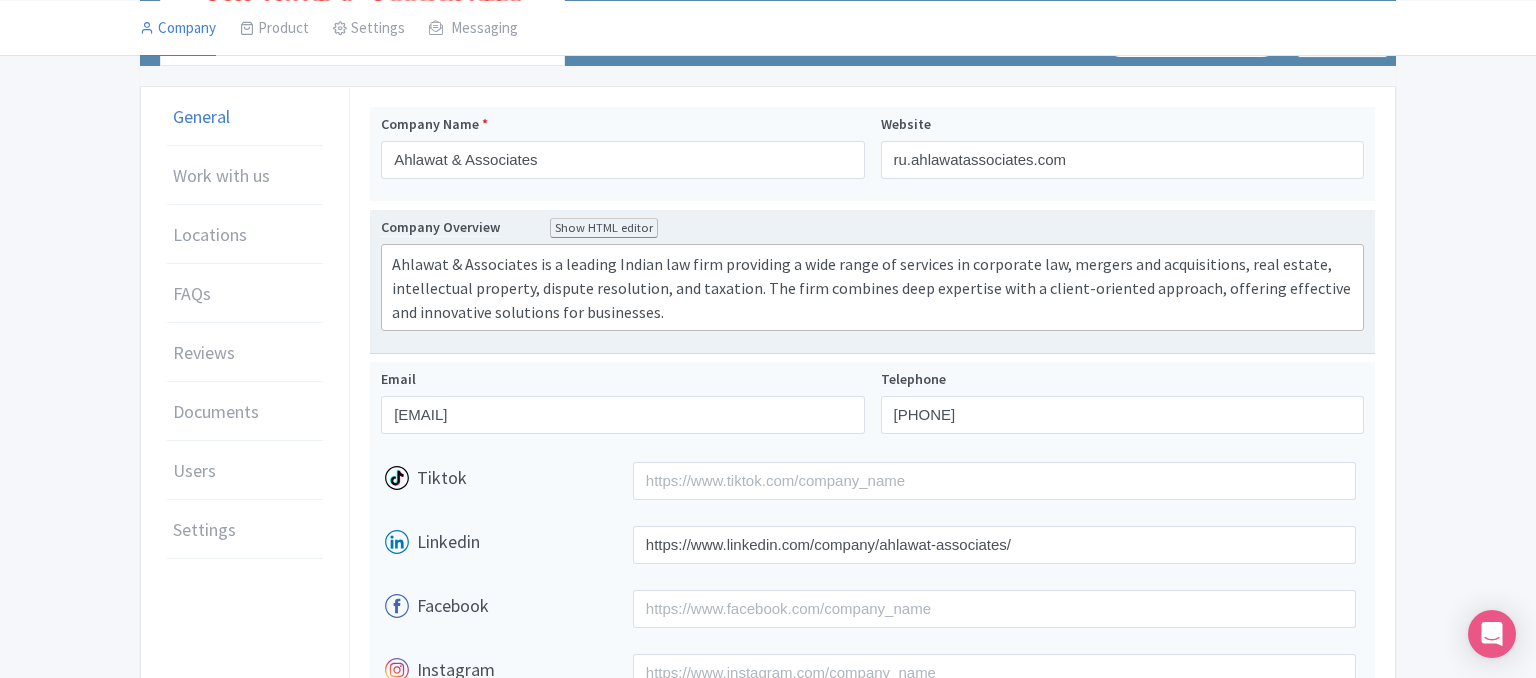 type on "<div>Ahlawat &amp; Associates is a leading Indian law firm providing a wide range of services in corporate law, mergers and acquisitions, real estate, intellectual property, dispute resolution, and taxation. The firm combines deep expertise with a client-oriented approach, offering effective and innovative solutions for businesses.</div>" 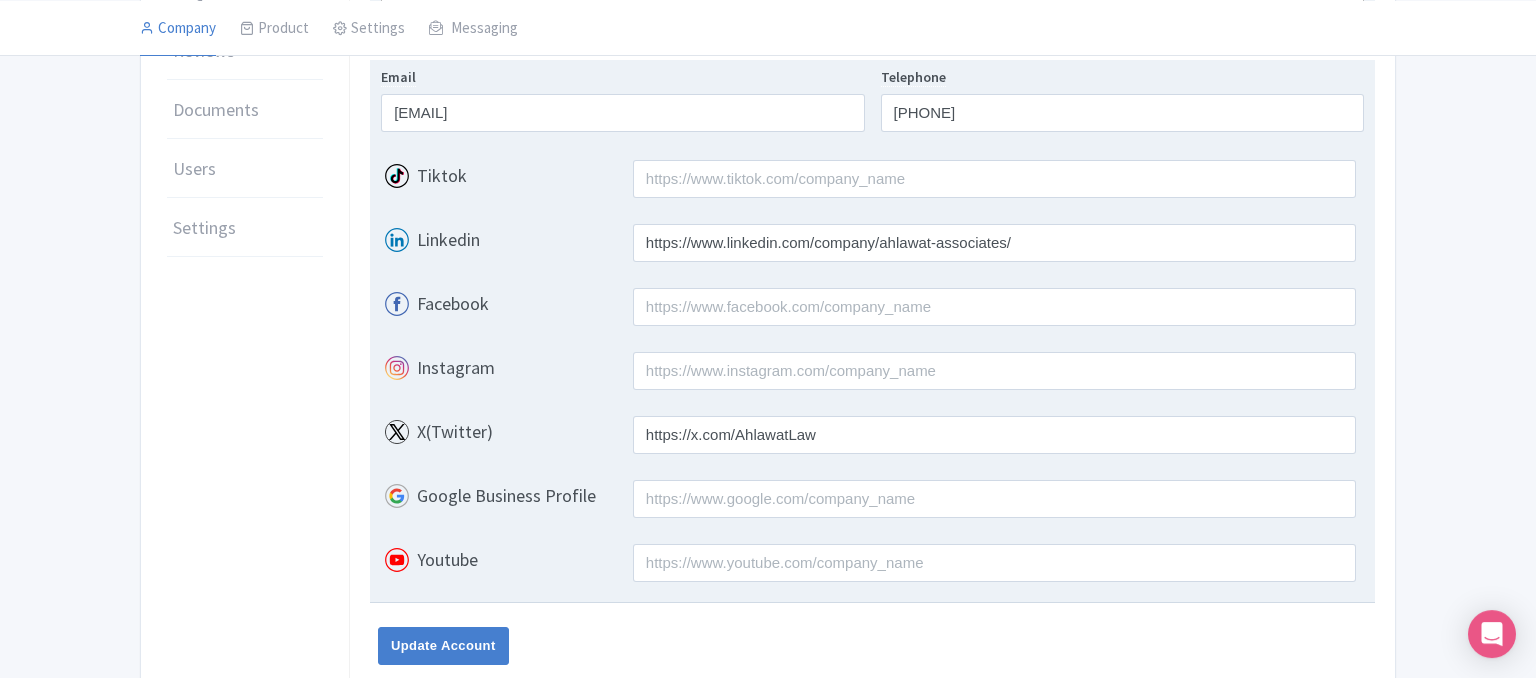 scroll, scrollTop: 1224, scrollLeft: 0, axis: vertical 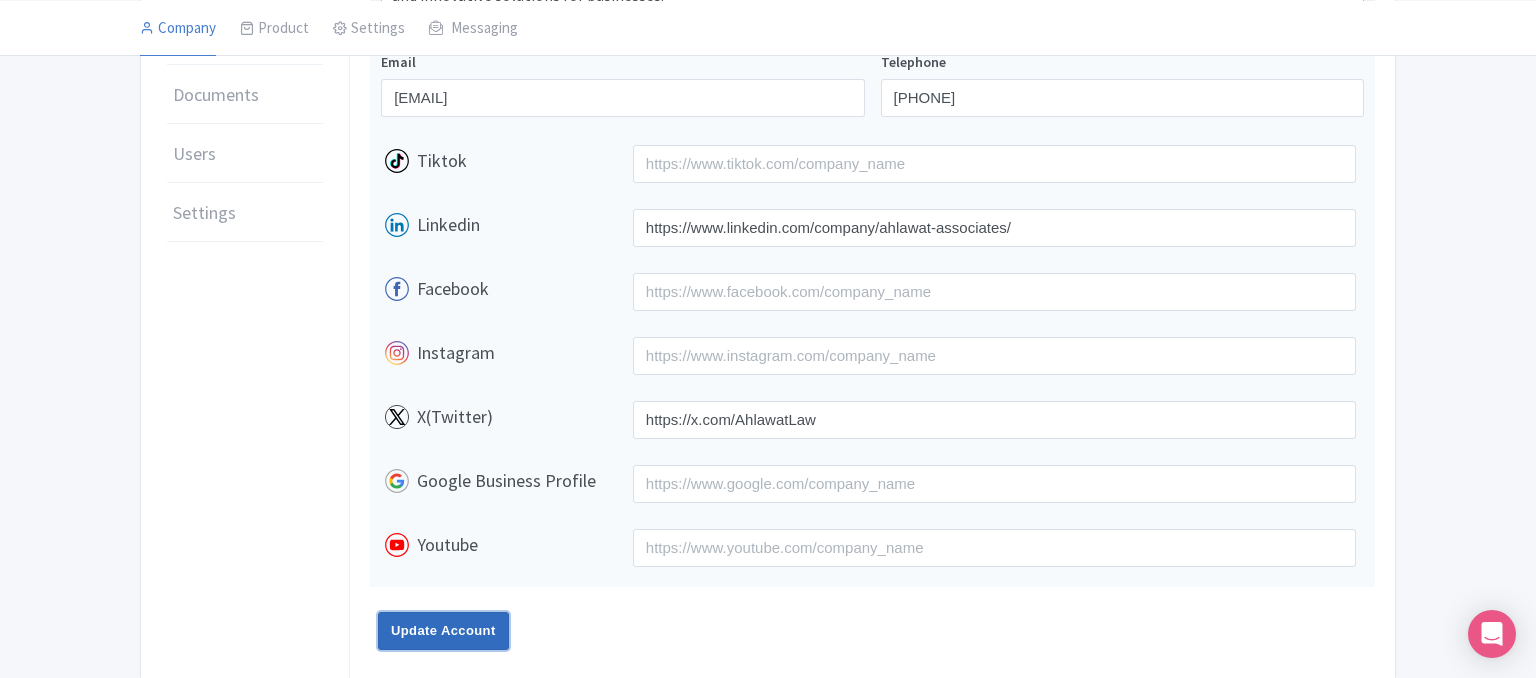 click on "Update Account" at bounding box center [443, 631] 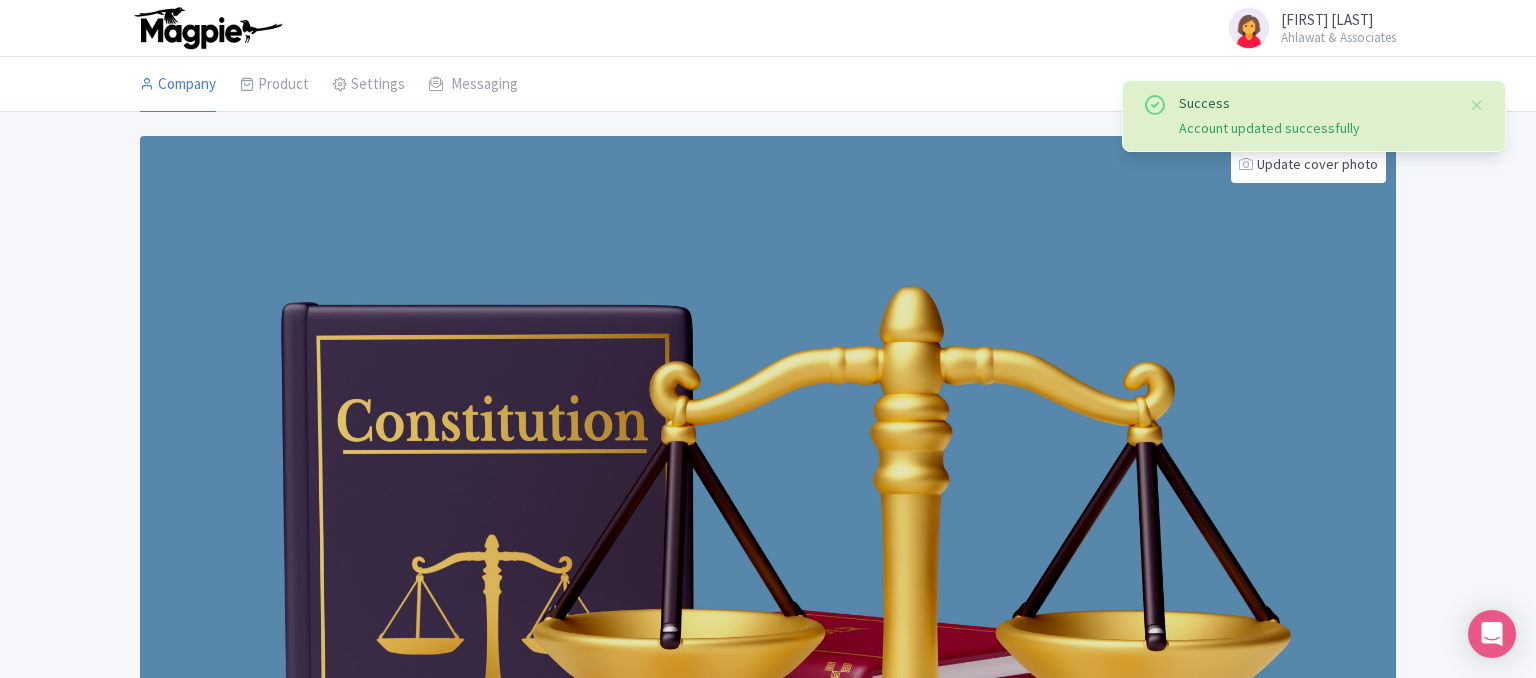 scroll, scrollTop: 696, scrollLeft: 0, axis: vertical 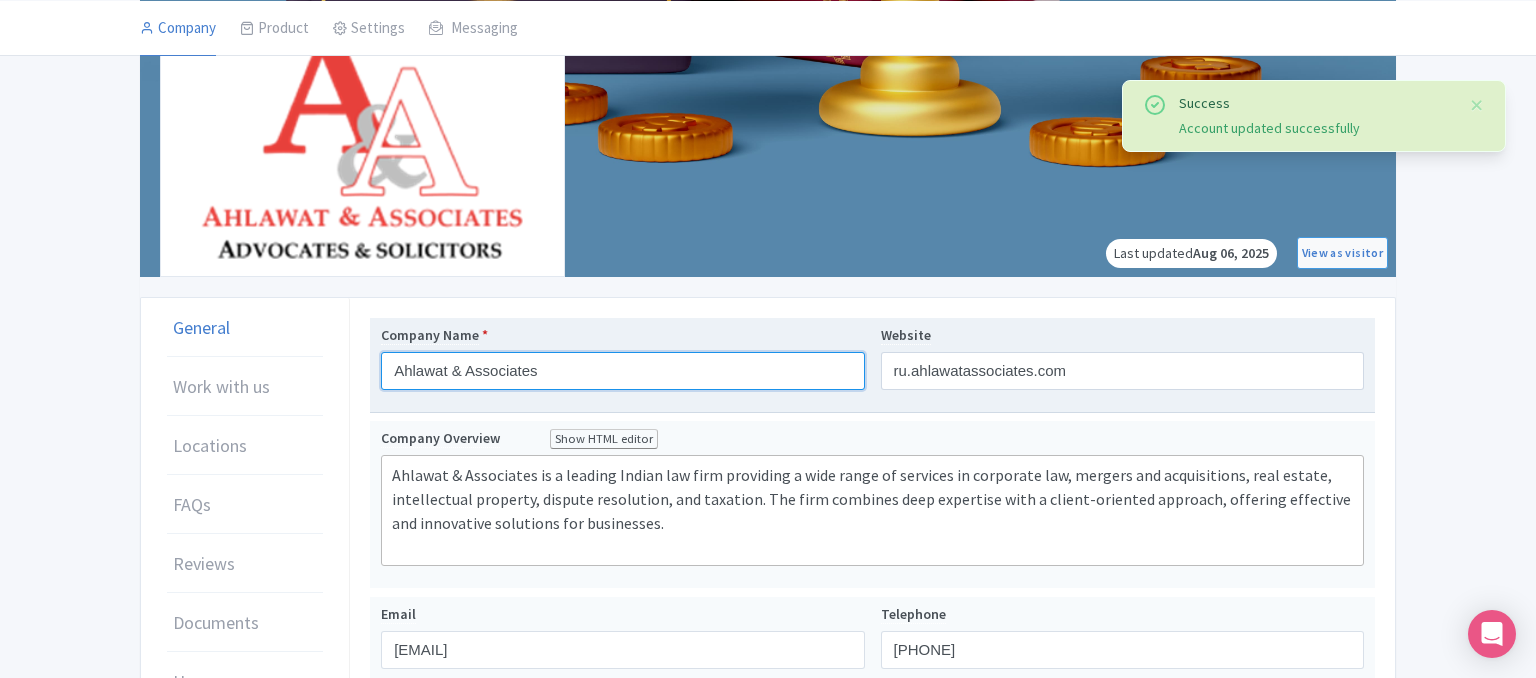 click on "Ahlawat & Associates" at bounding box center (622, 371) 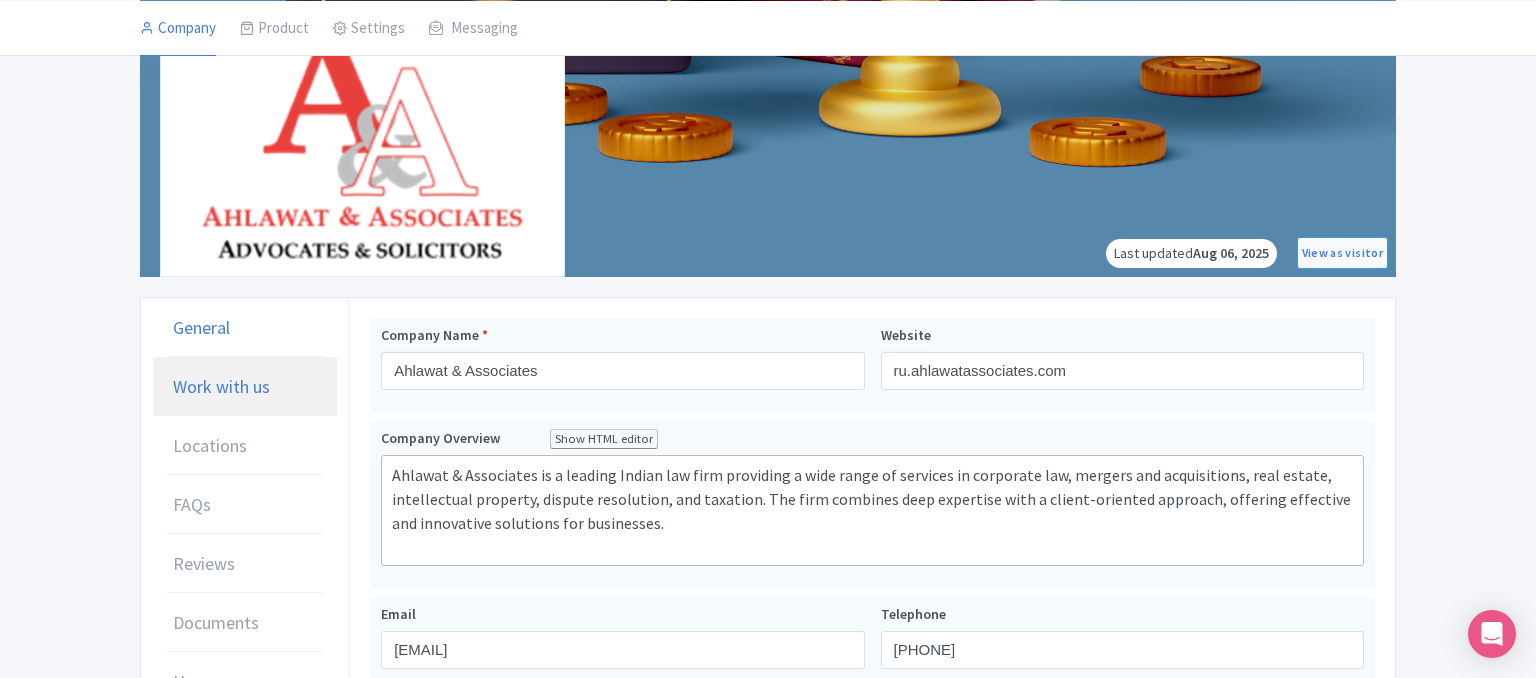 click on "Work with us" at bounding box center [221, 386] 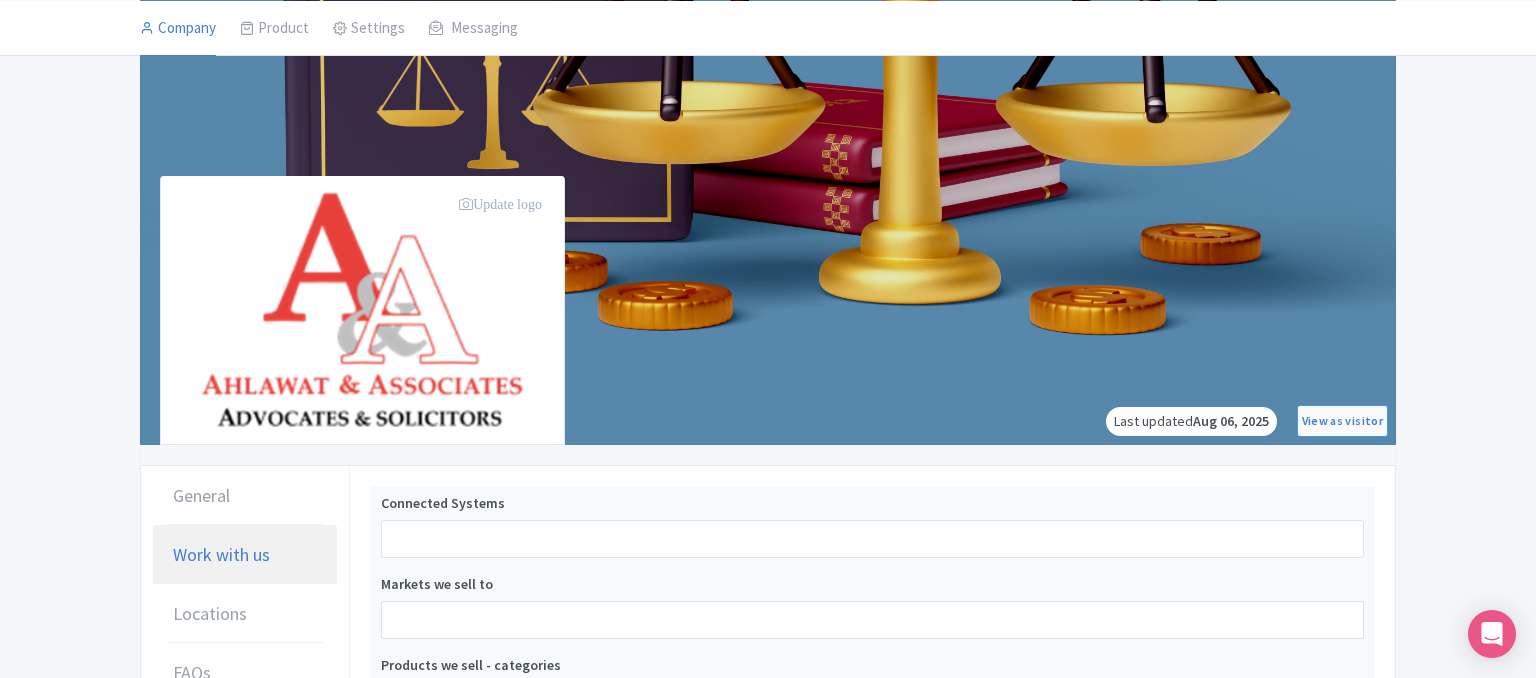 scroll, scrollTop: 633, scrollLeft: 0, axis: vertical 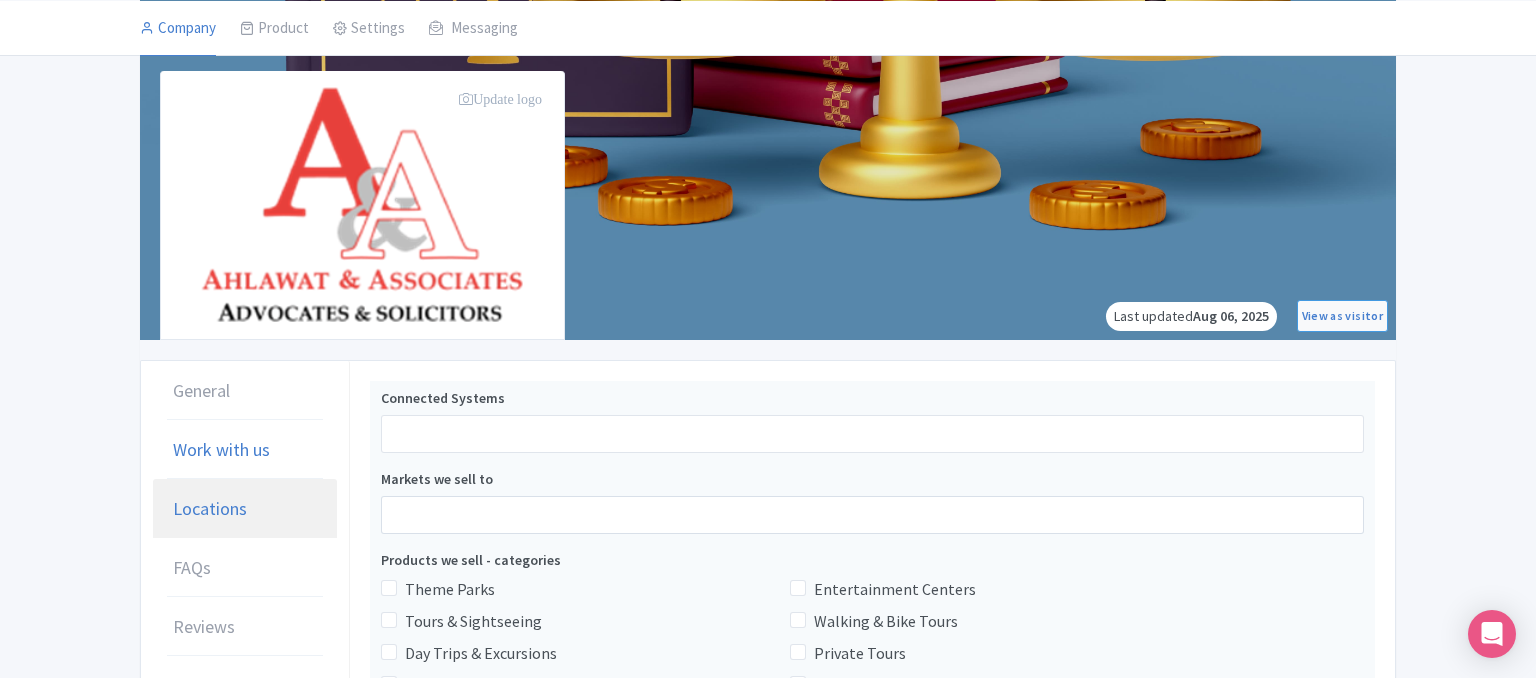 click on "Locations" at bounding box center (245, 509) 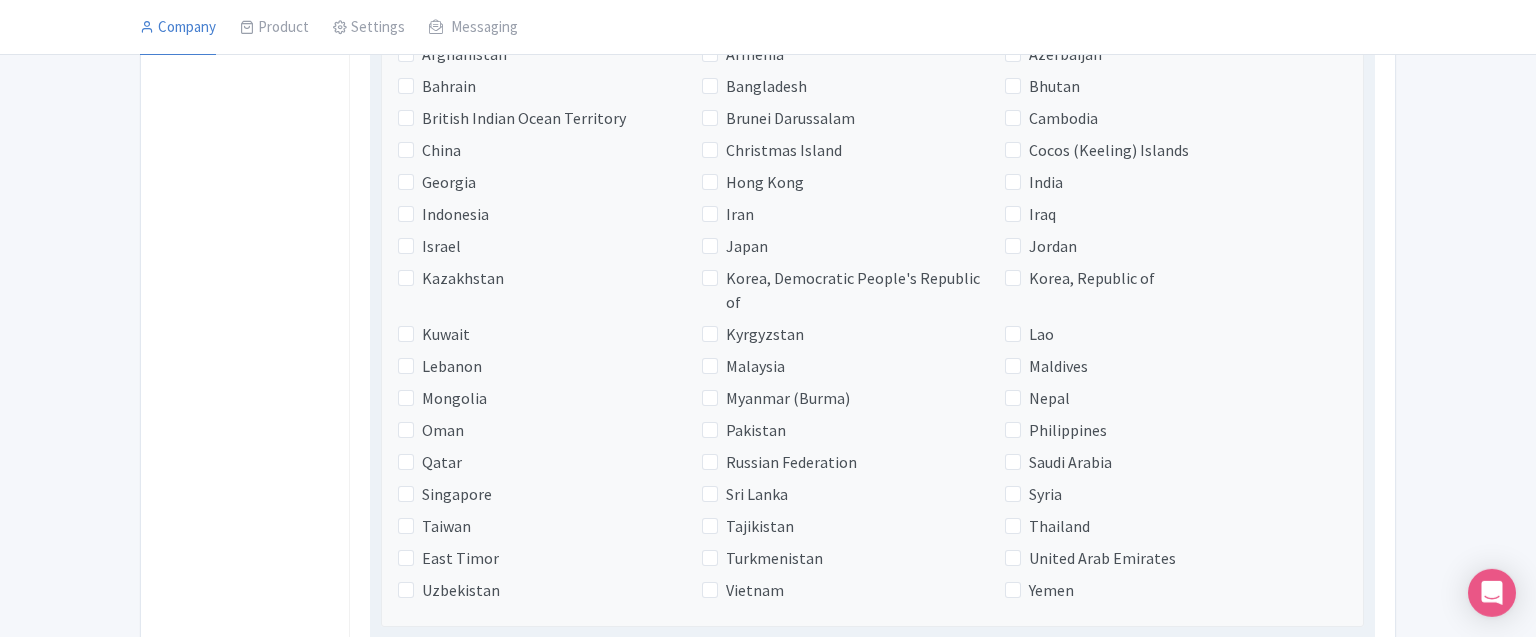 scroll, scrollTop: 2476, scrollLeft: 0, axis: vertical 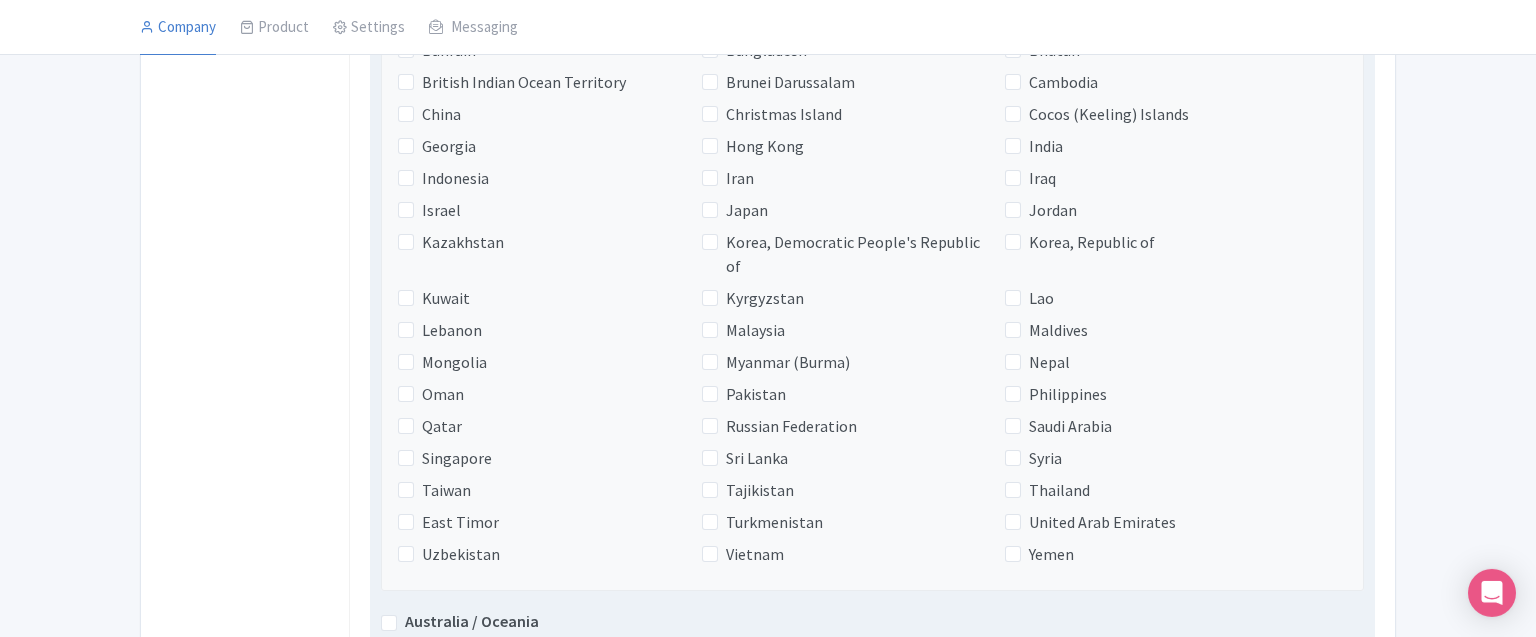 click on "Russian Federation" at bounding box center [791, 426] 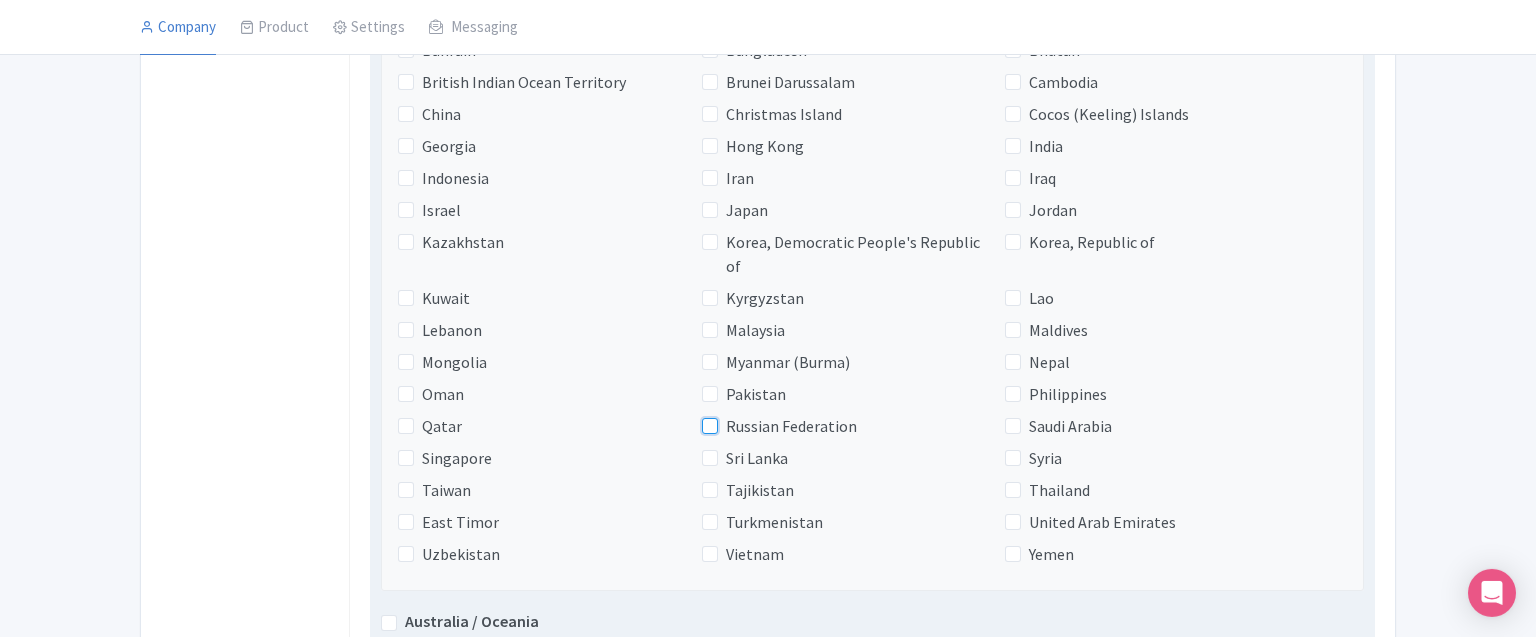 click on "Russian Federation" at bounding box center (732, 420) 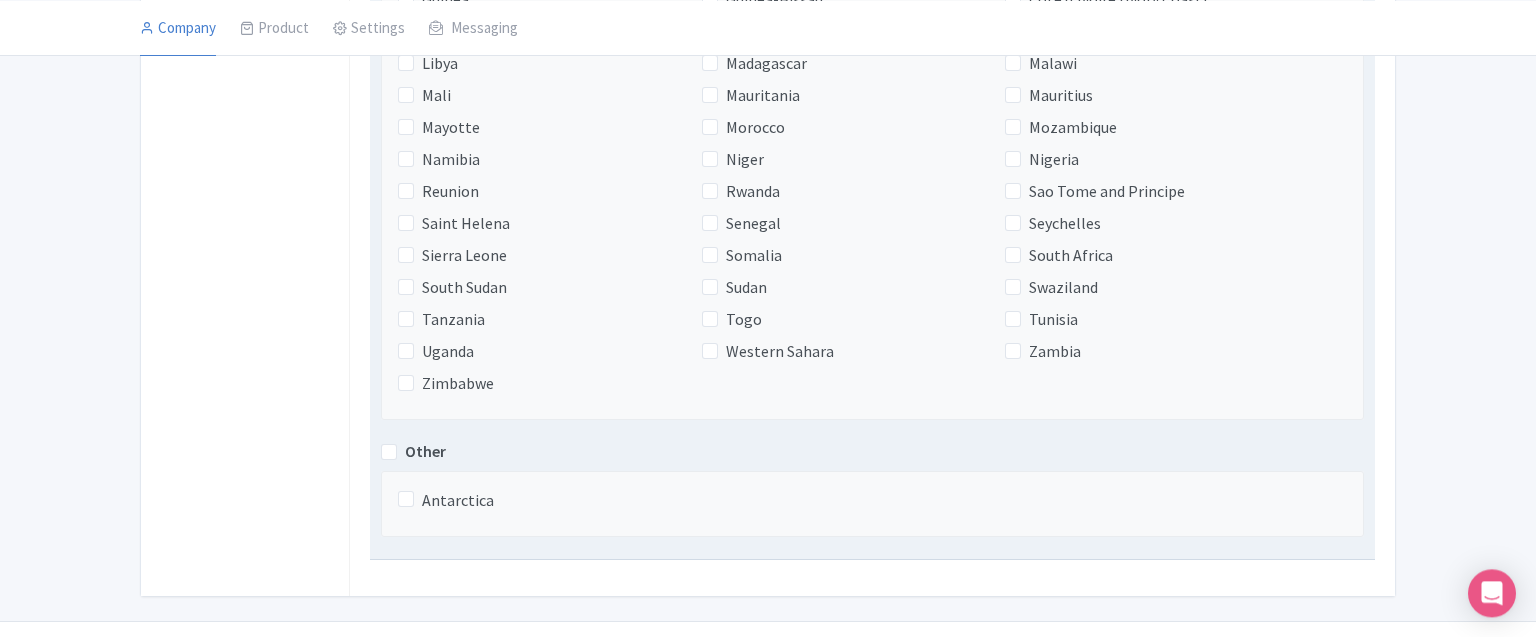 scroll, scrollTop: 3752, scrollLeft: 0, axis: vertical 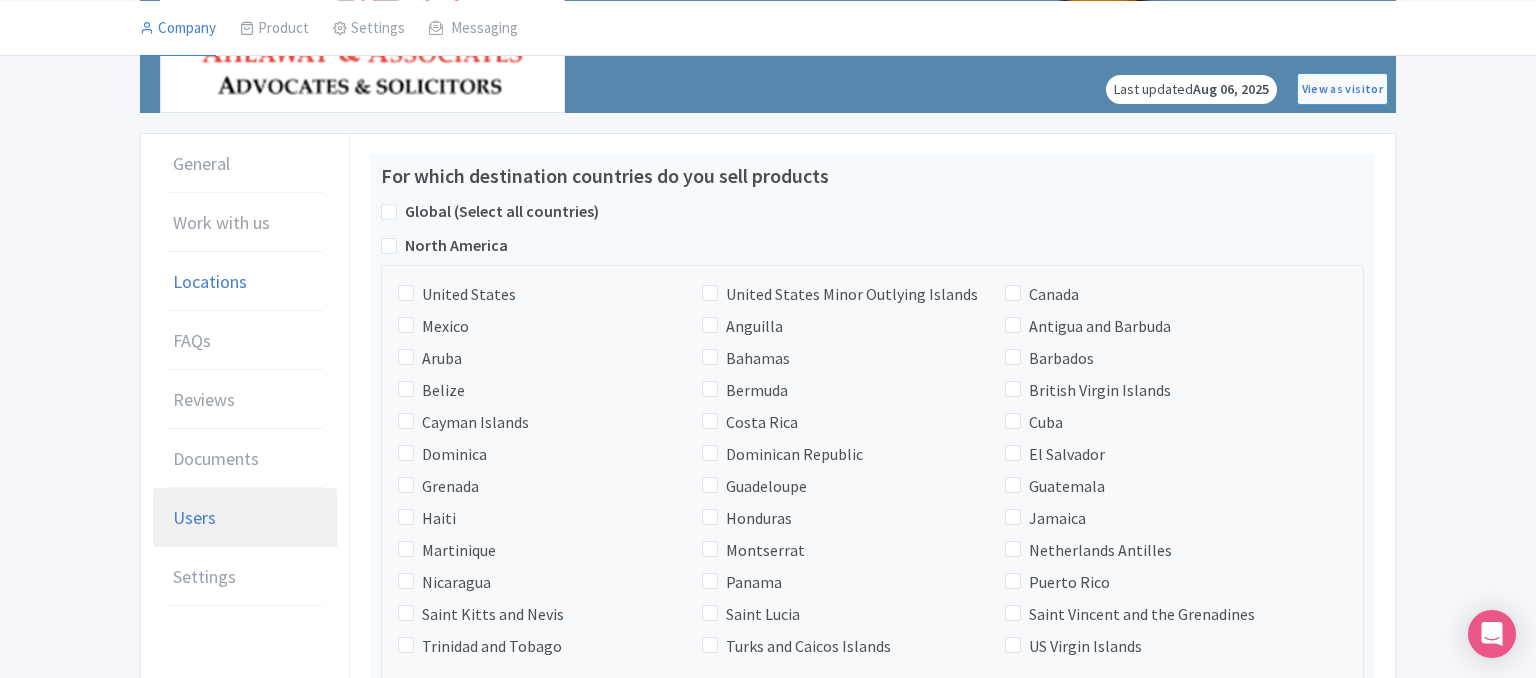click on "Users" at bounding box center (245, 518) 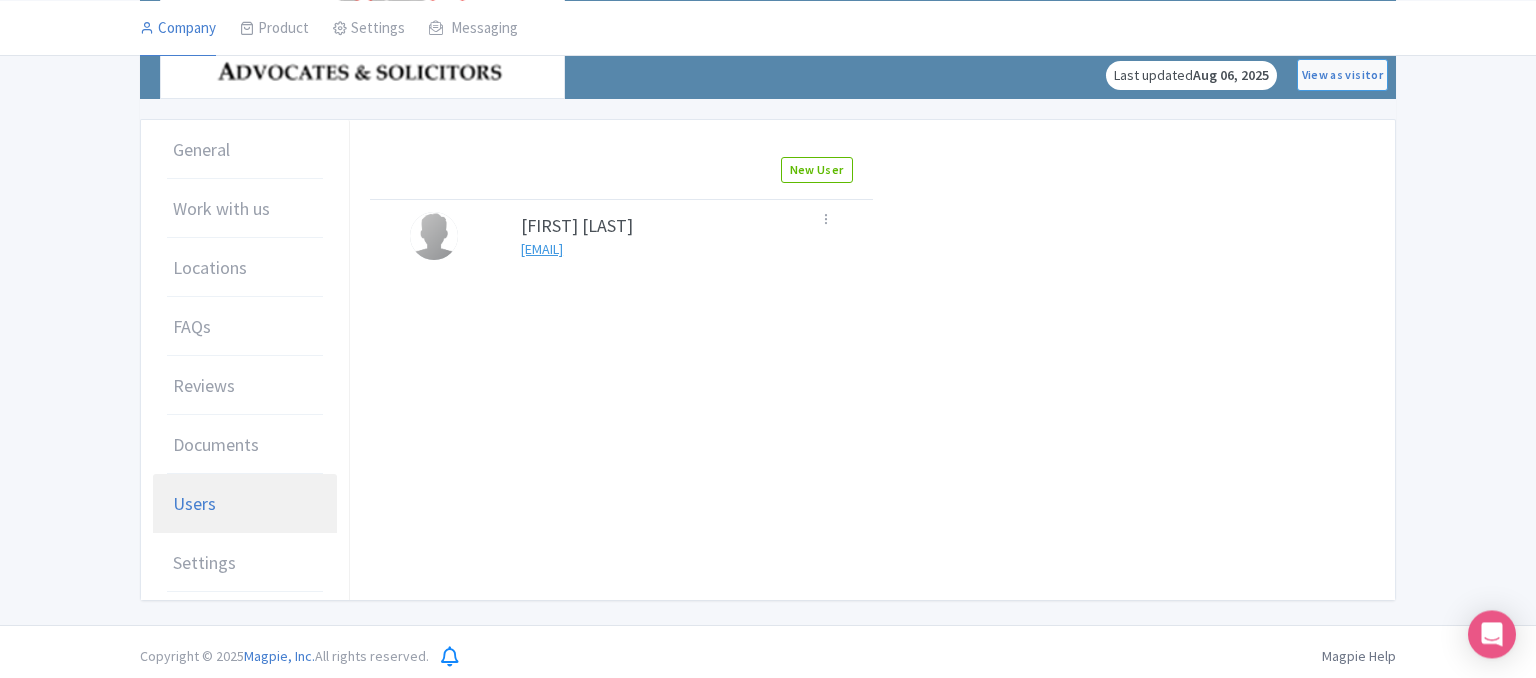 scroll, scrollTop: 880, scrollLeft: 0, axis: vertical 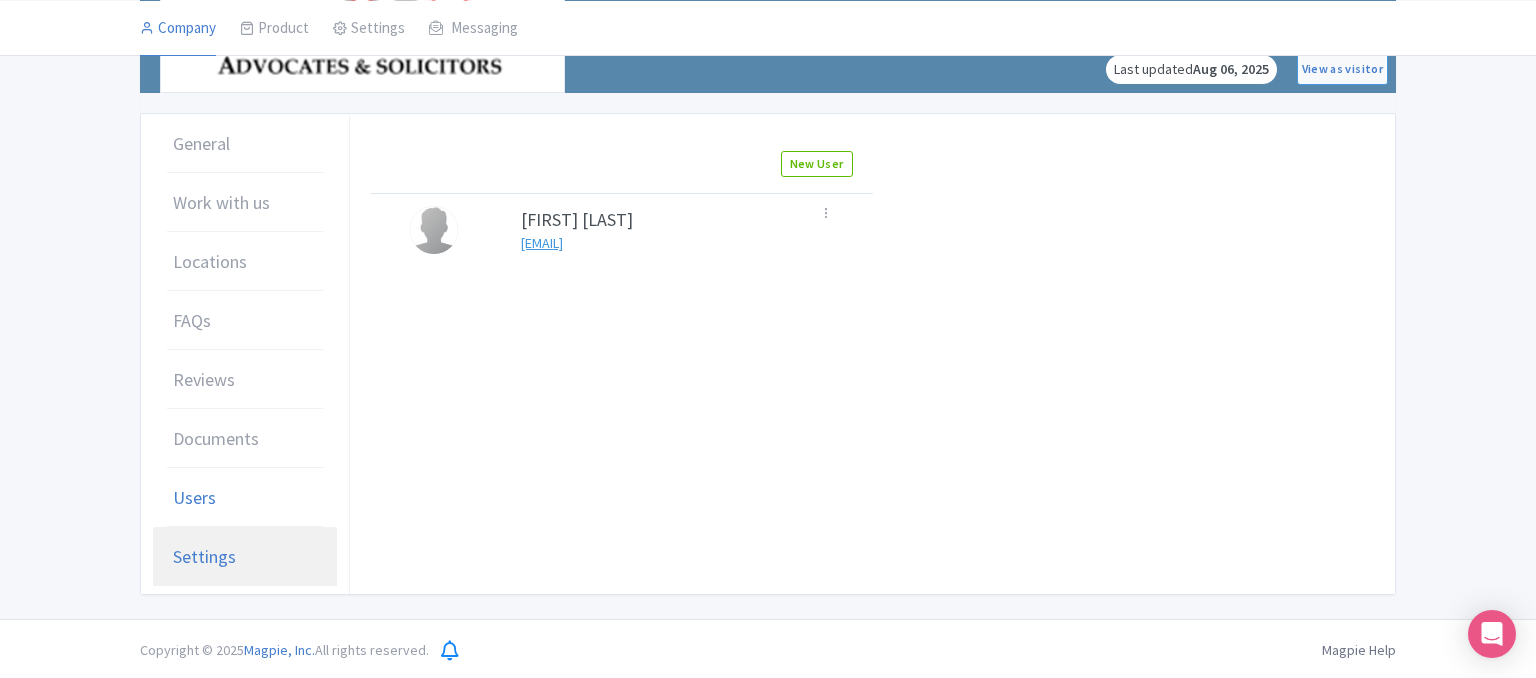 click on "Settings" at bounding box center (245, 557) 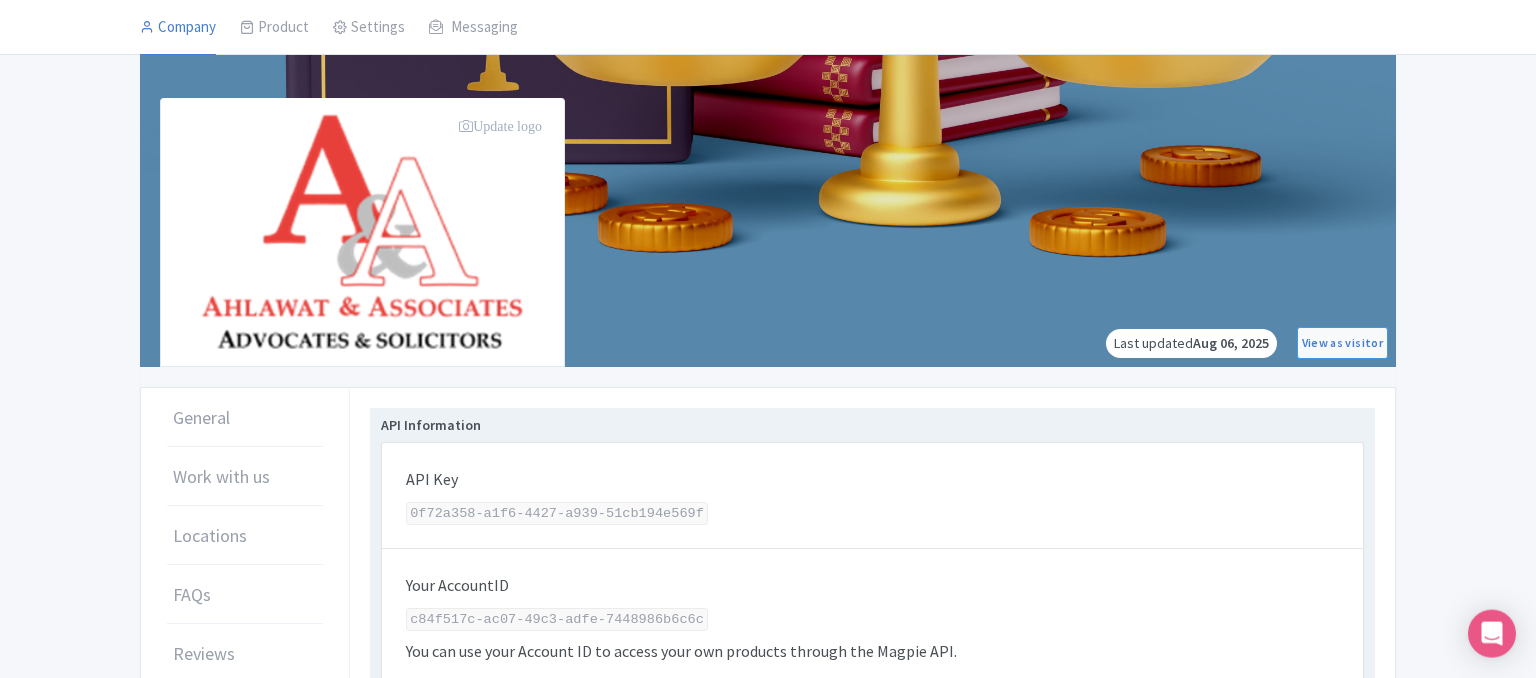 scroll, scrollTop: 739, scrollLeft: 0, axis: vertical 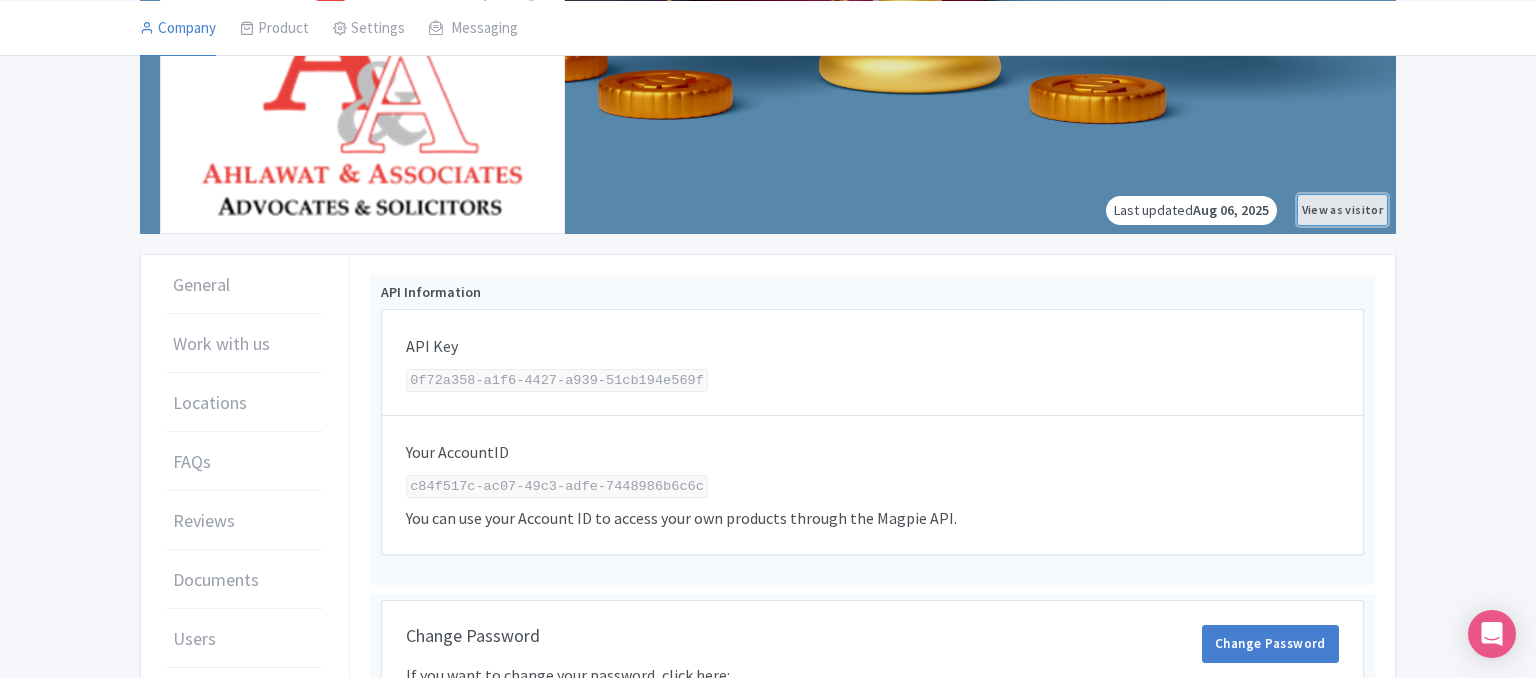 click on "View as visitor" at bounding box center [1342, 210] 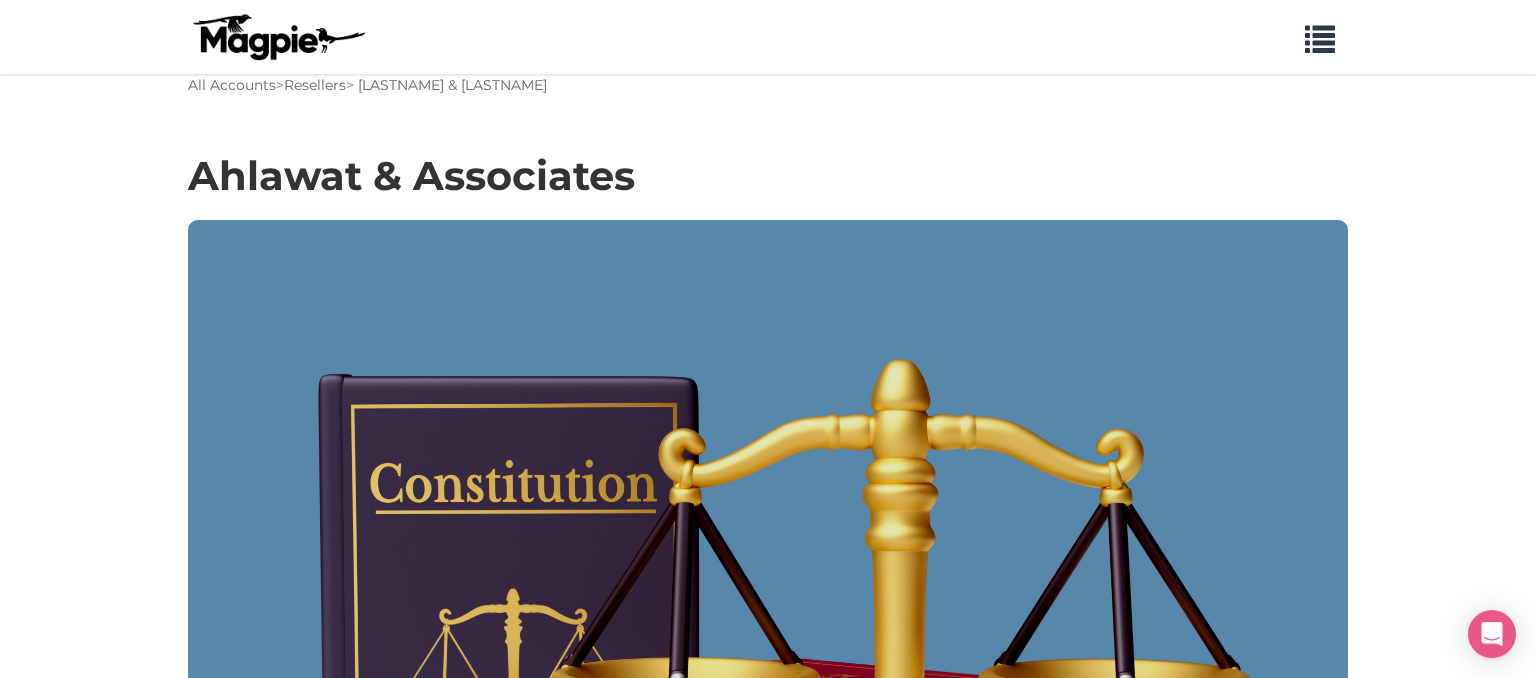 scroll, scrollTop: 0, scrollLeft: 0, axis: both 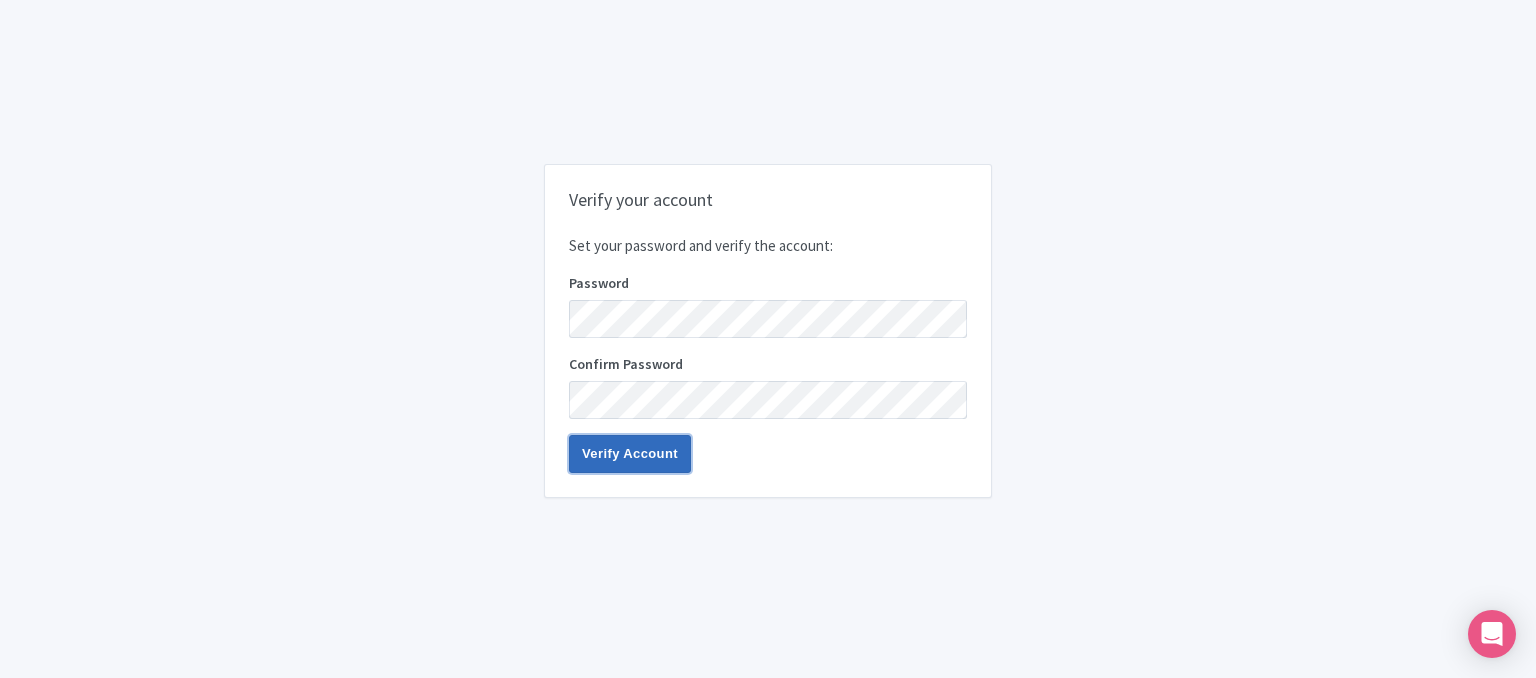 click on "Verify Account" at bounding box center (630, 454) 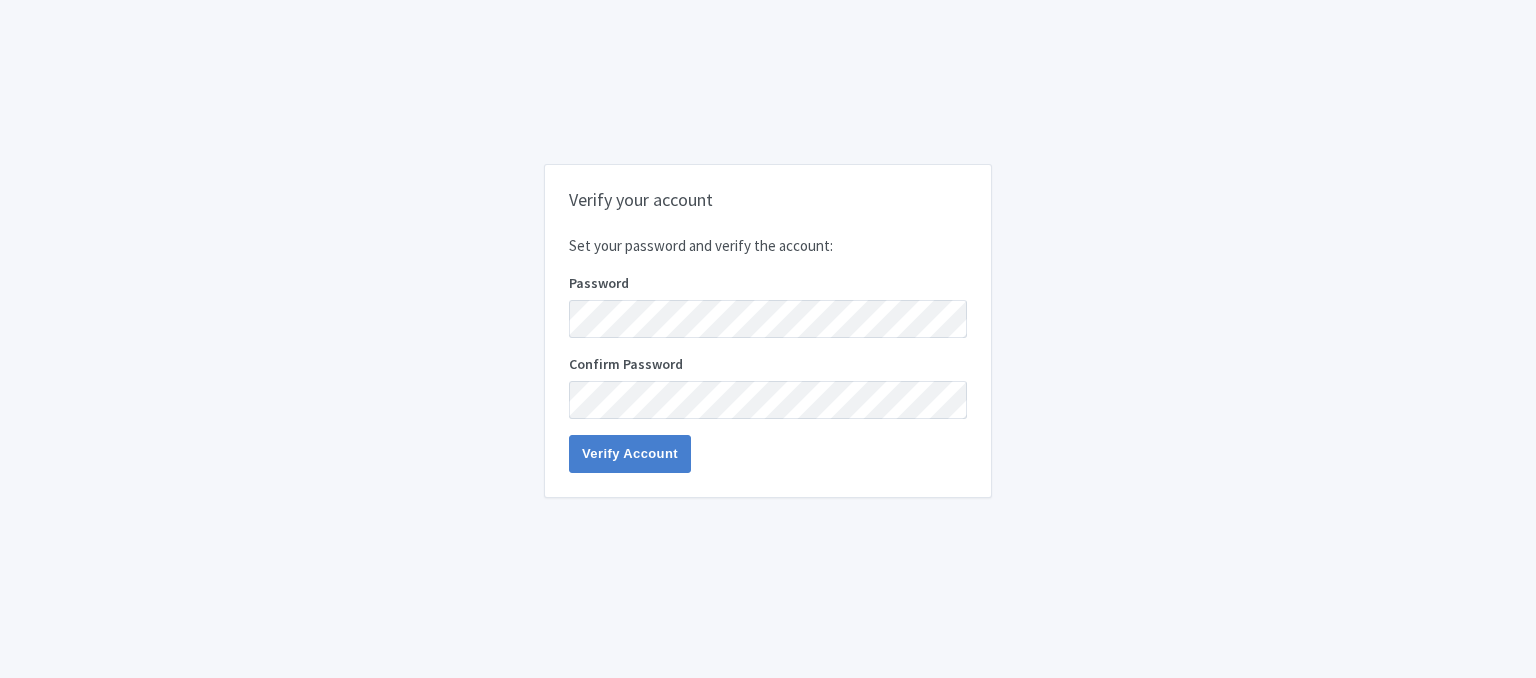 scroll, scrollTop: 0, scrollLeft: 0, axis: both 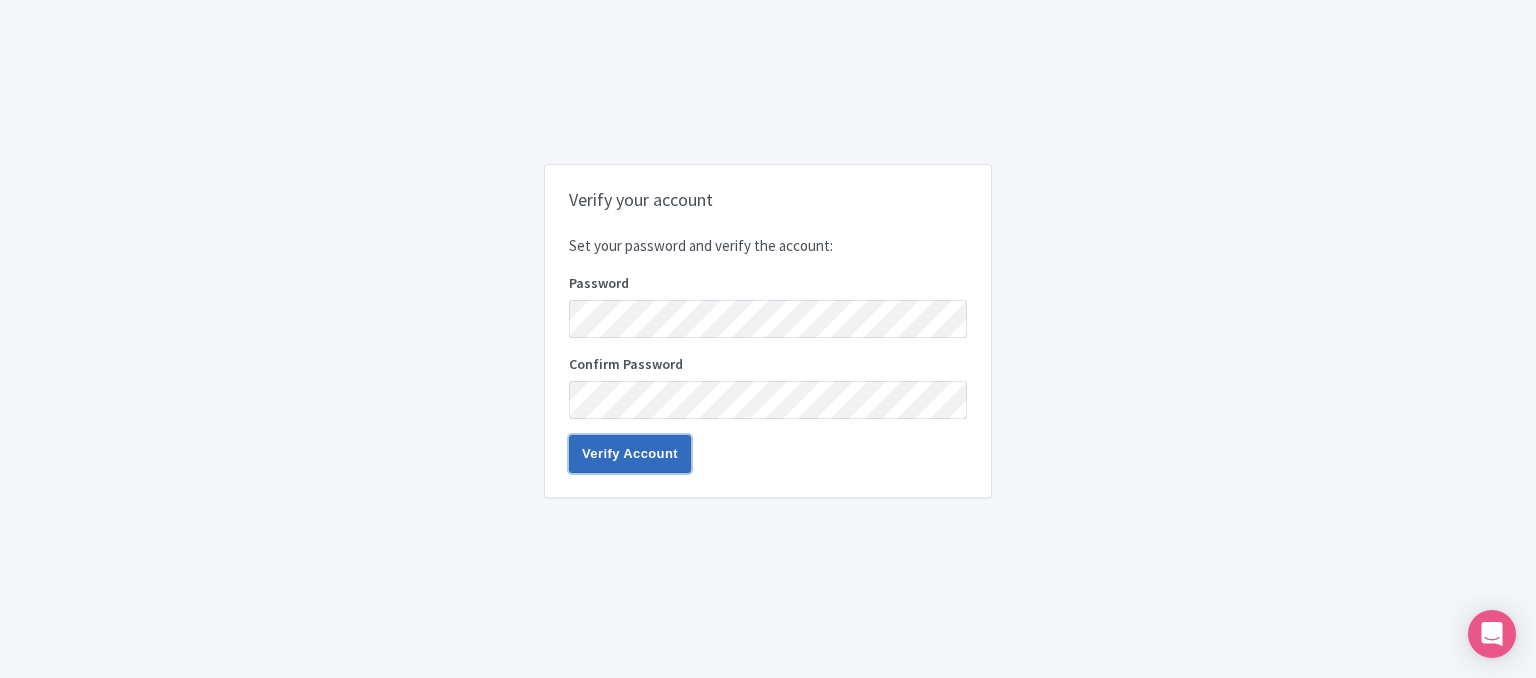 click on "Verify Account" at bounding box center [630, 454] 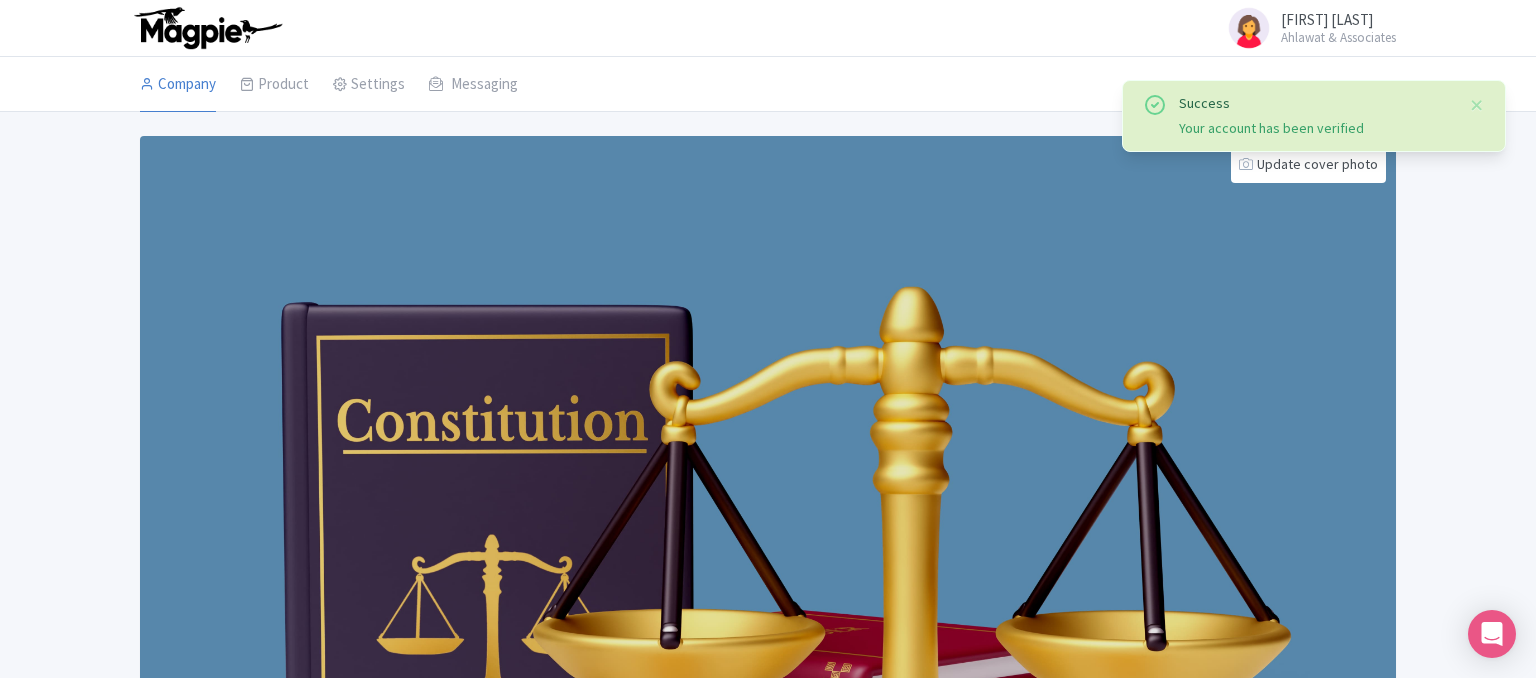 scroll, scrollTop: 0, scrollLeft: 0, axis: both 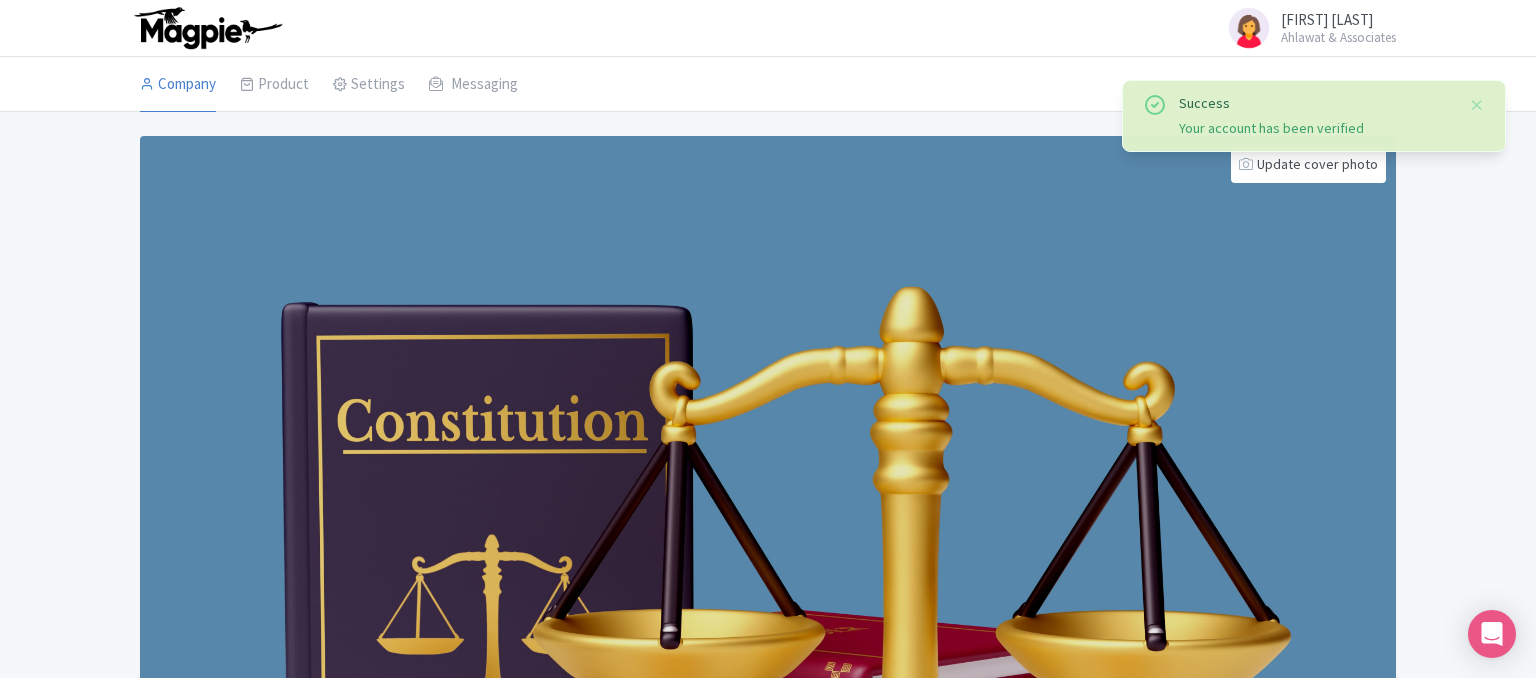 type on "Ahlawat & Associates is a leading Indian law firm providing a wide range of services in corporate law, mergers and acquisitions, real estate, intellectual property, dispute resolution, and taxation. The firm combines deep expertise with a client-oriented approach, offering effective and innovative solutions for businesses." 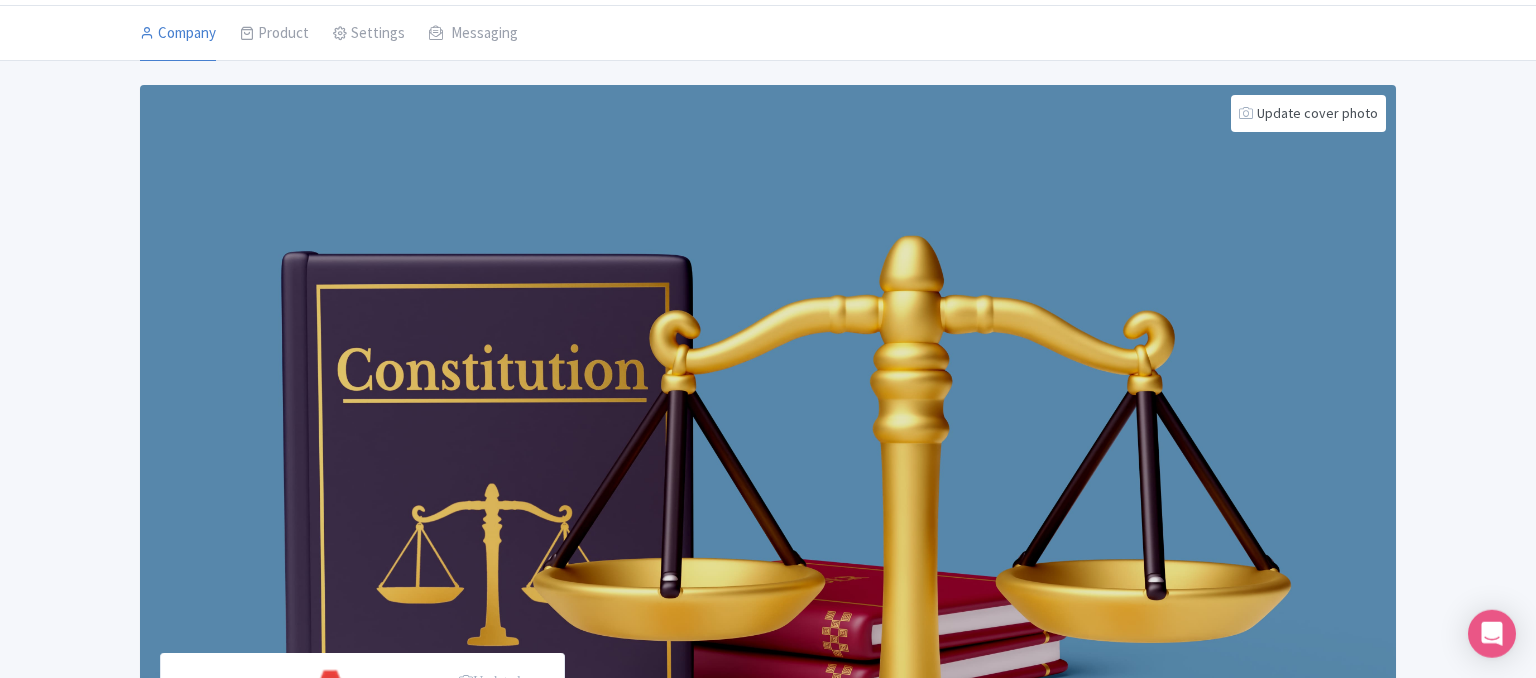 scroll, scrollTop: 0, scrollLeft: 0, axis: both 